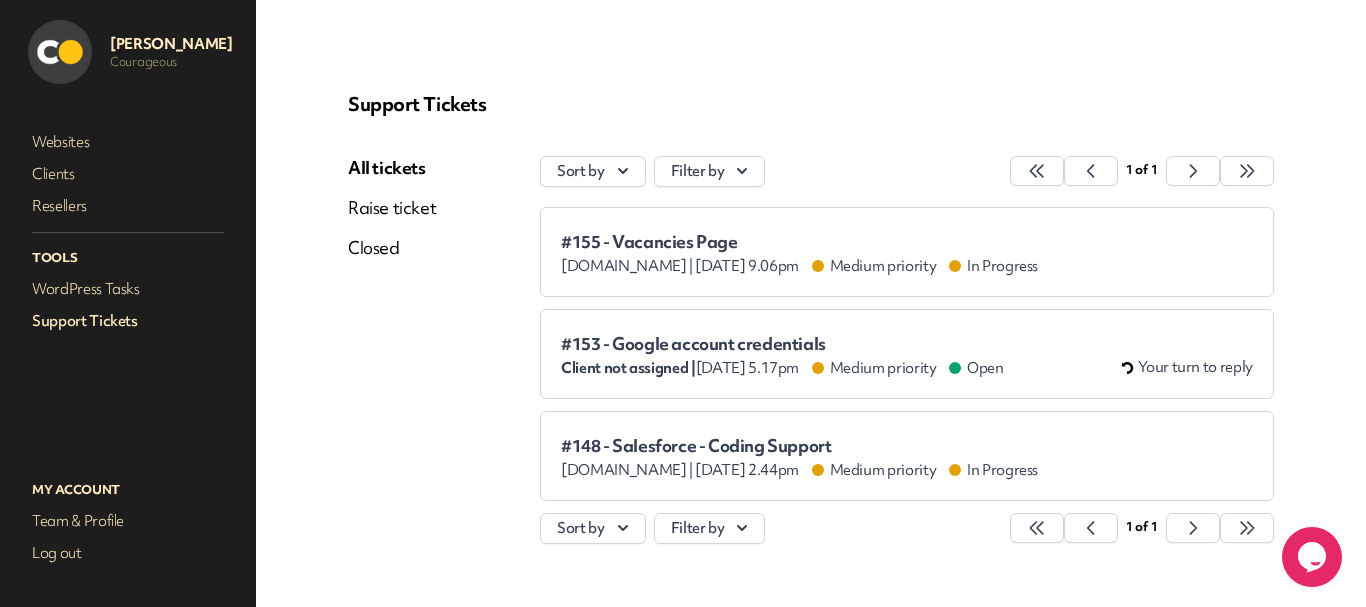 scroll, scrollTop: 0, scrollLeft: 0, axis: both 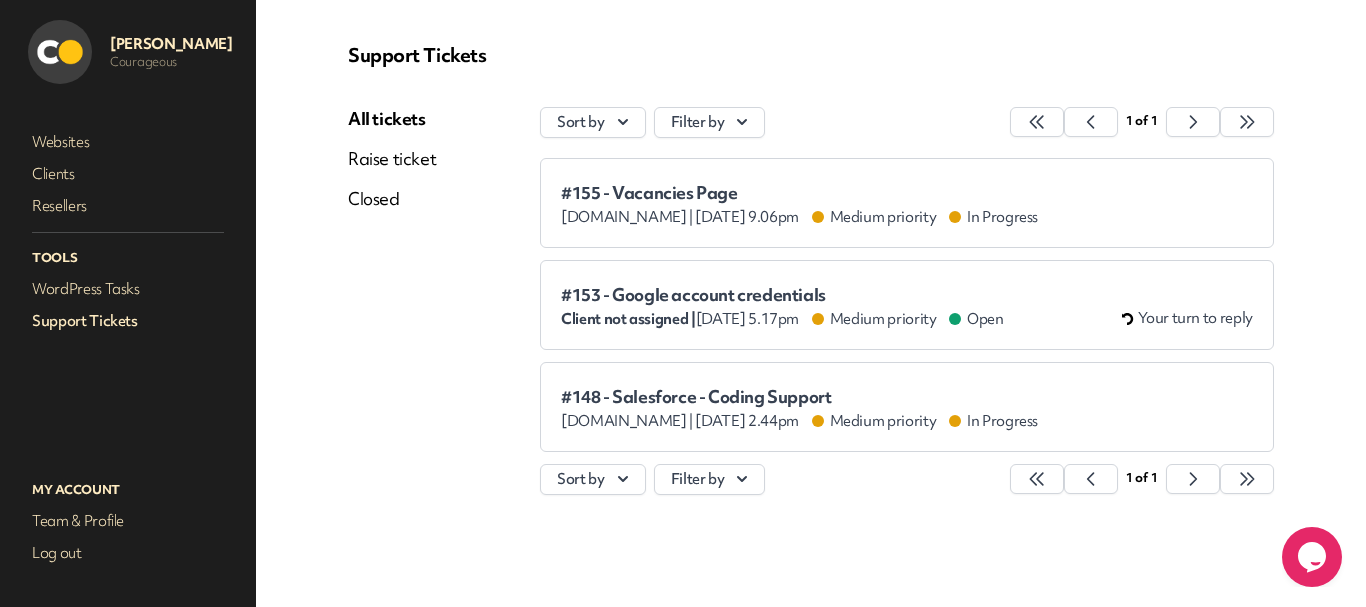click on "#153 - Google account credentials     Client not assigned |
Jul 21st 2025 at 5.17pm
Medium priority
Open
Your turn to reply" at bounding box center (907, 305) 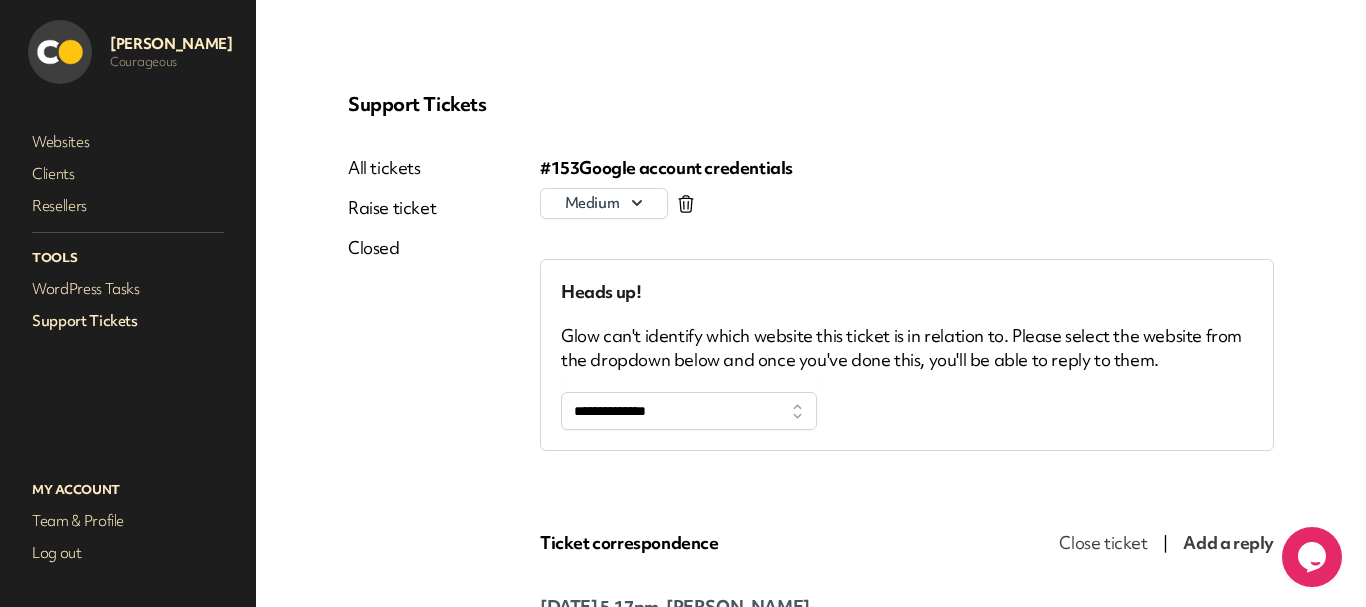 scroll, scrollTop: 0, scrollLeft: 0, axis: both 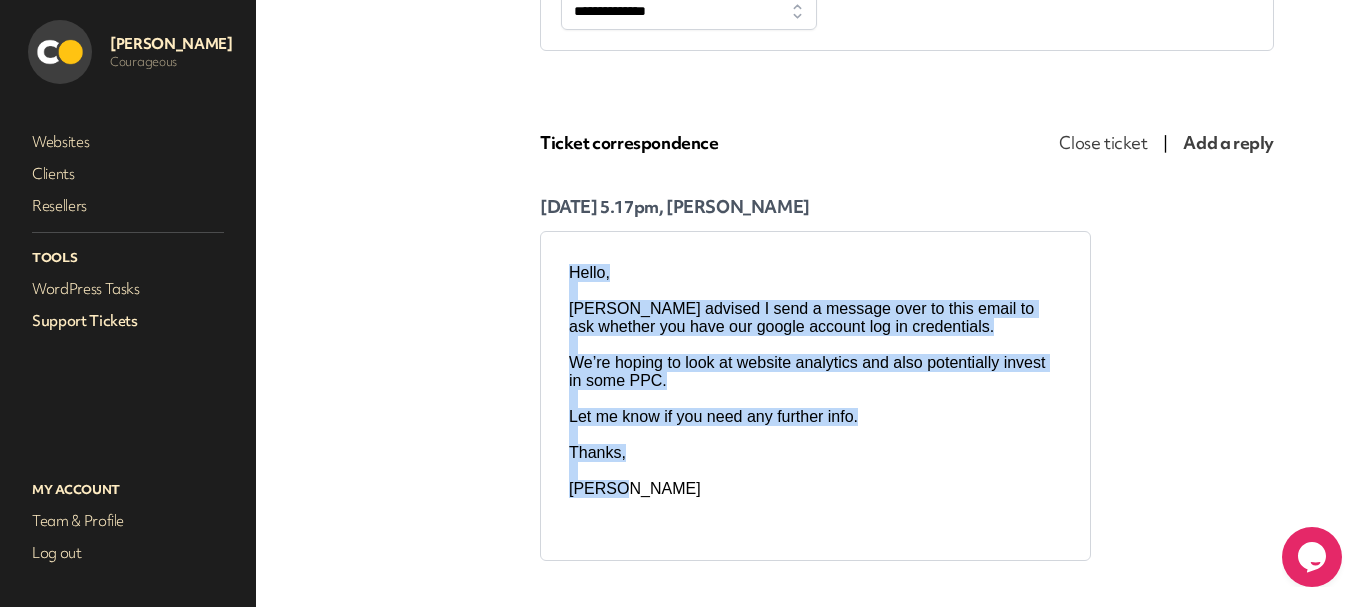 drag, startPoint x: 654, startPoint y: 487, endPoint x: 519, endPoint y: 274, distance: 252.17851 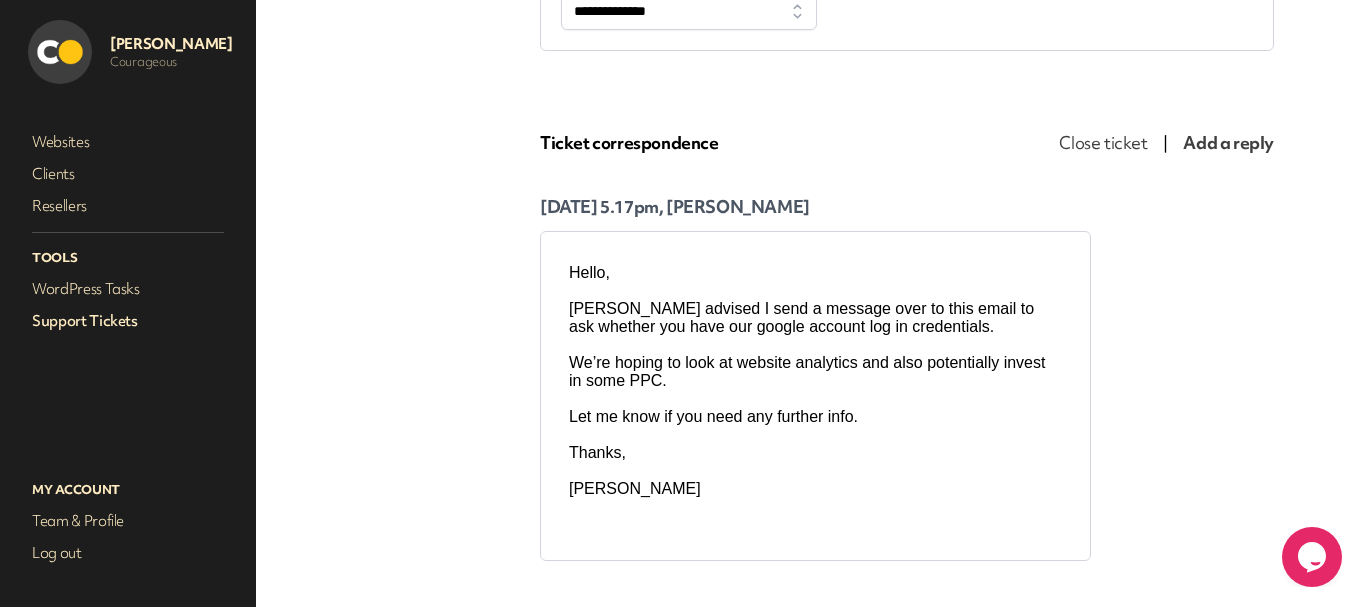 scroll, scrollTop: 0, scrollLeft: 0, axis: both 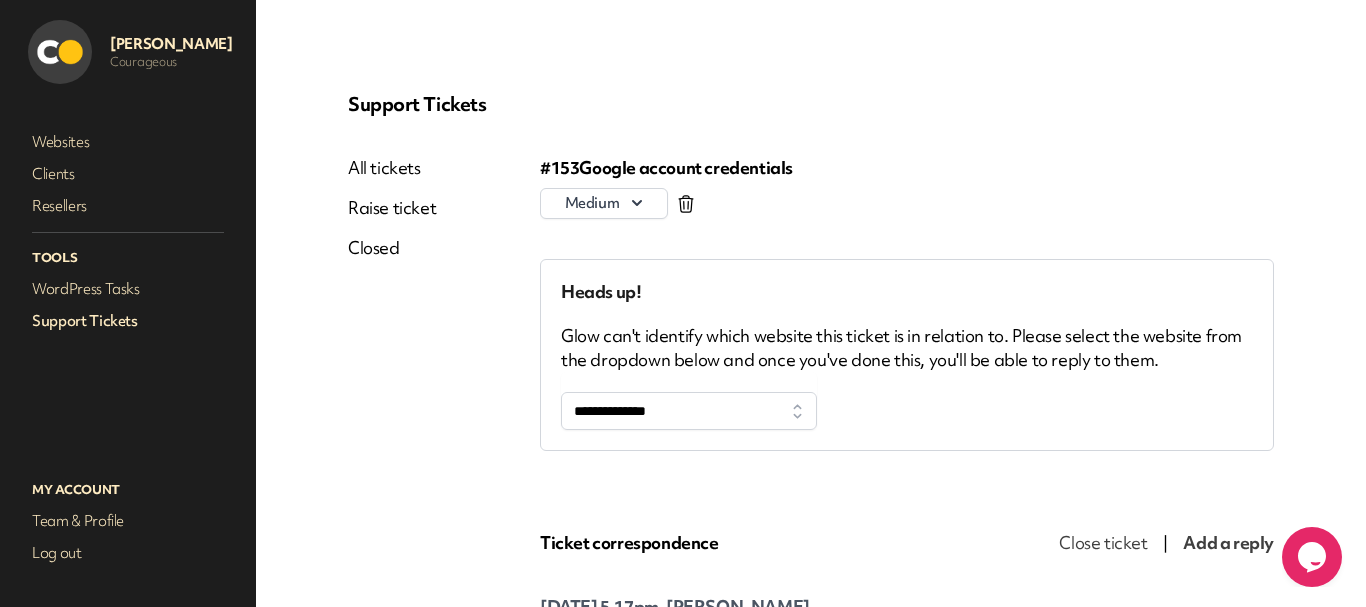 click on "Glow can't identify which website this ticket is in relation to. Please select the website from the dropdown below and once you've done this, you'll be able to reply to them." at bounding box center [907, 348] 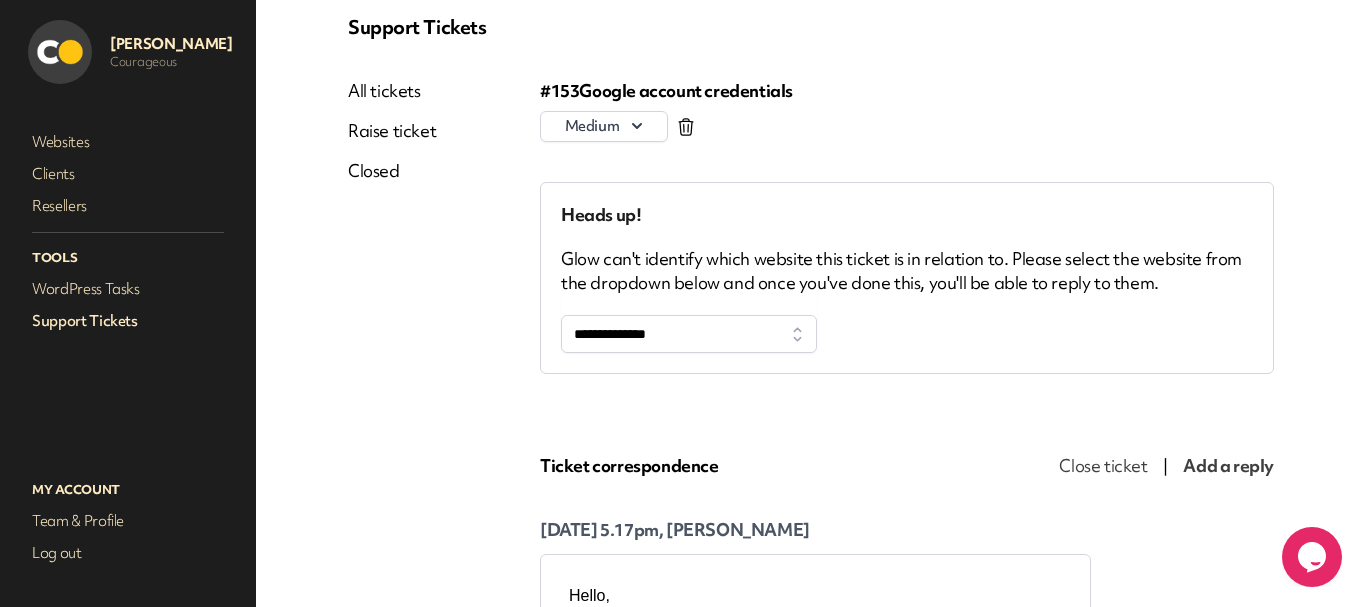 scroll, scrollTop: 46, scrollLeft: 0, axis: vertical 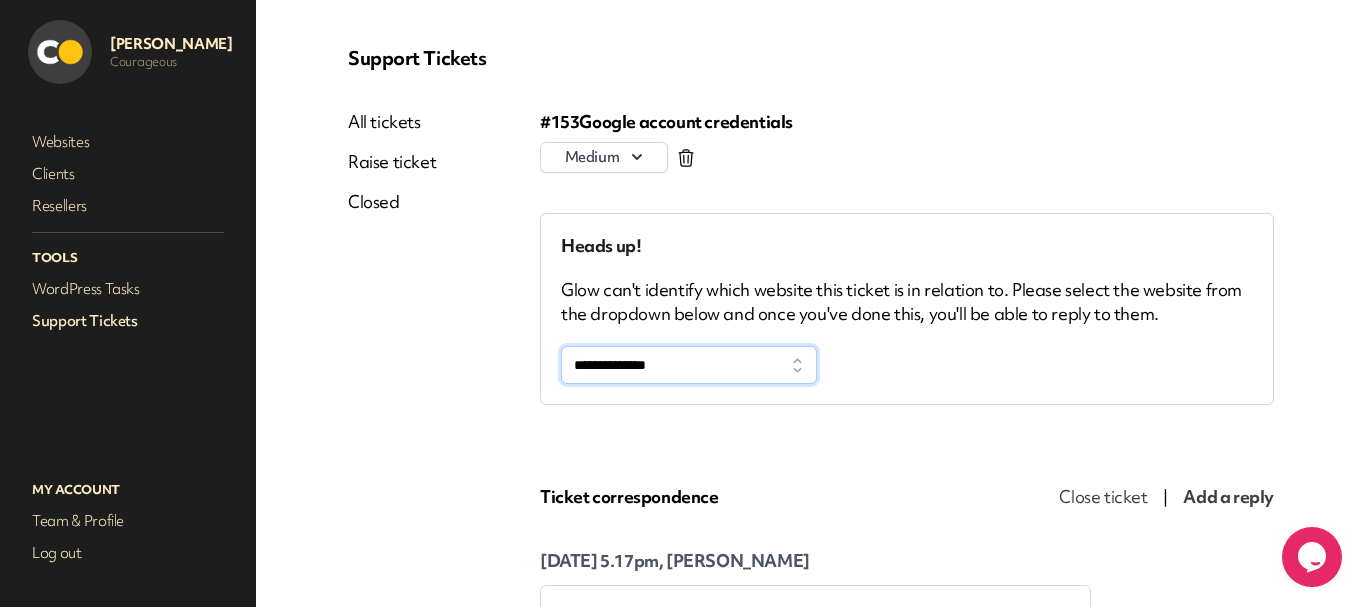 click on "**********" at bounding box center (689, 365) 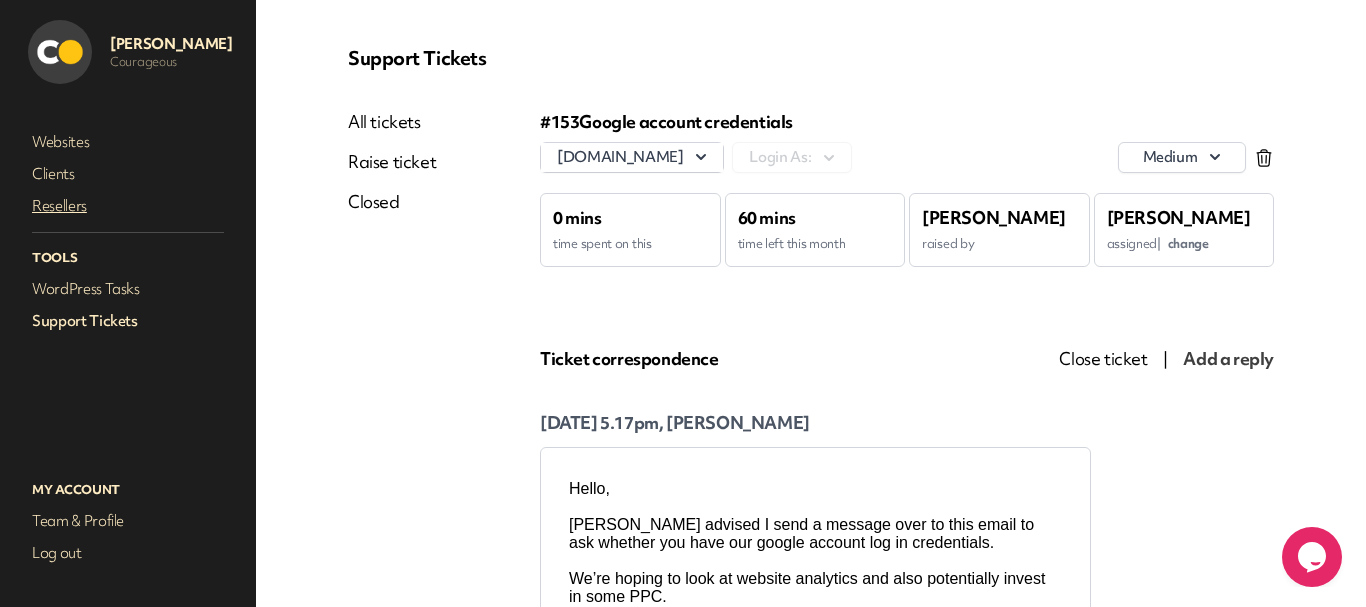 click on "Resellers" at bounding box center [128, 206] 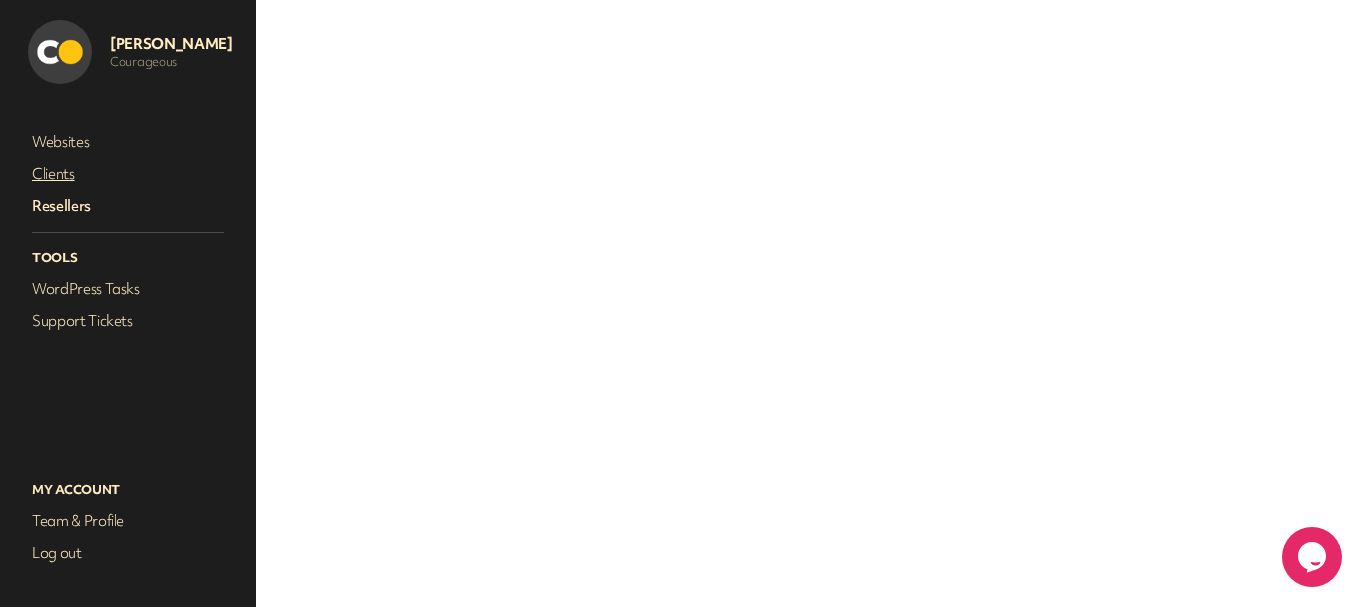 scroll, scrollTop: 0, scrollLeft: 0, axis: both 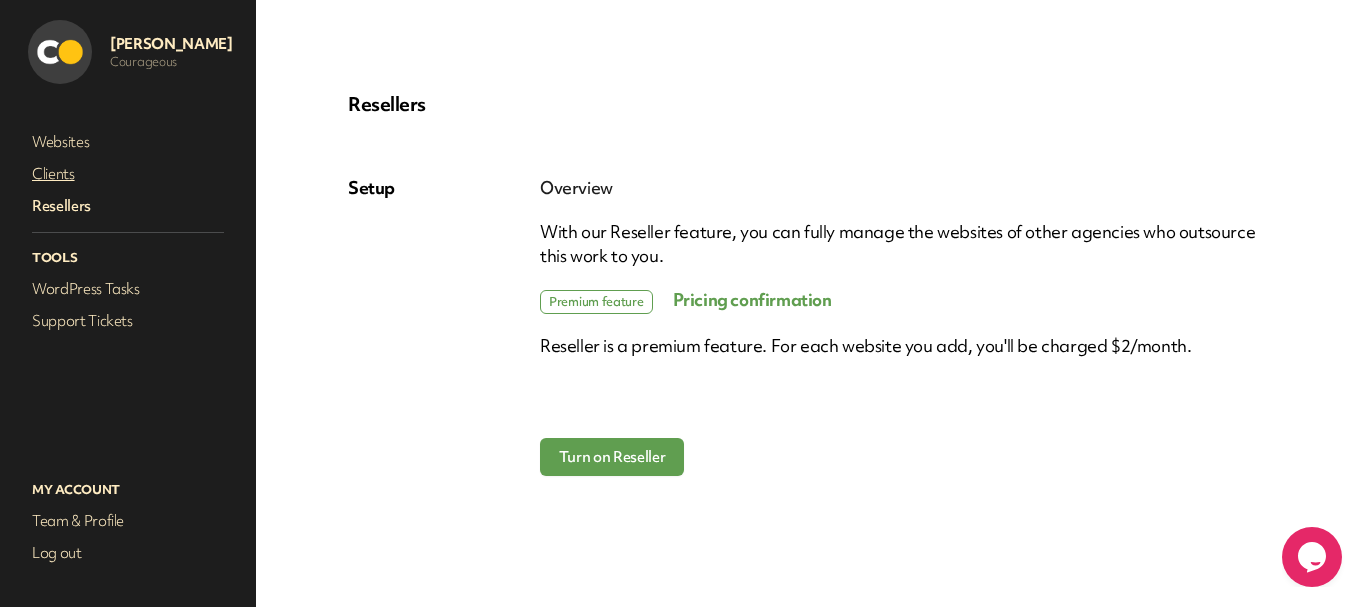 click on "Clients" at bounding box center [128, 174] 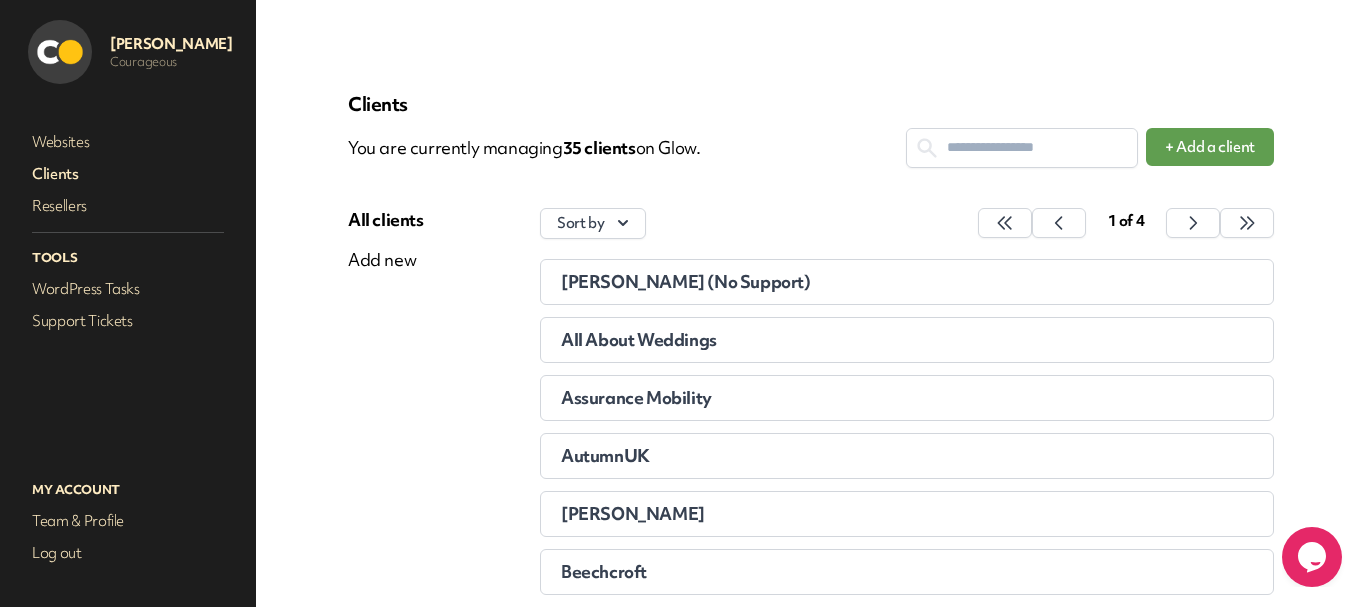 click at bounding box center [1022, 147] 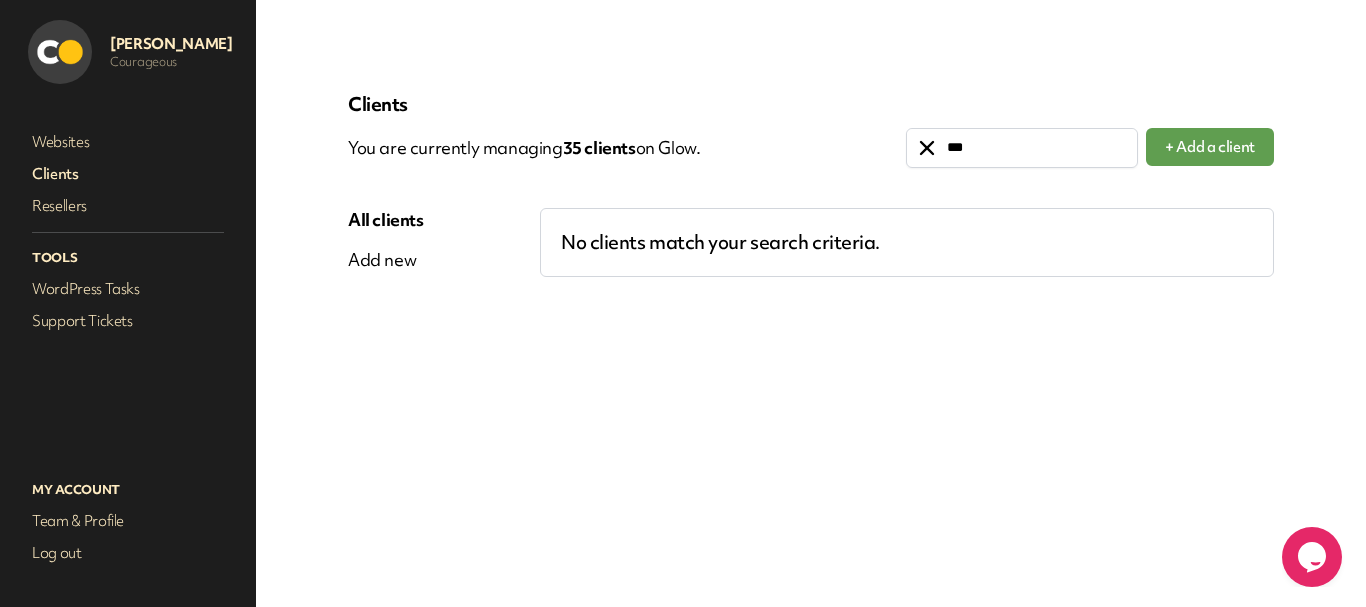 type on "****" 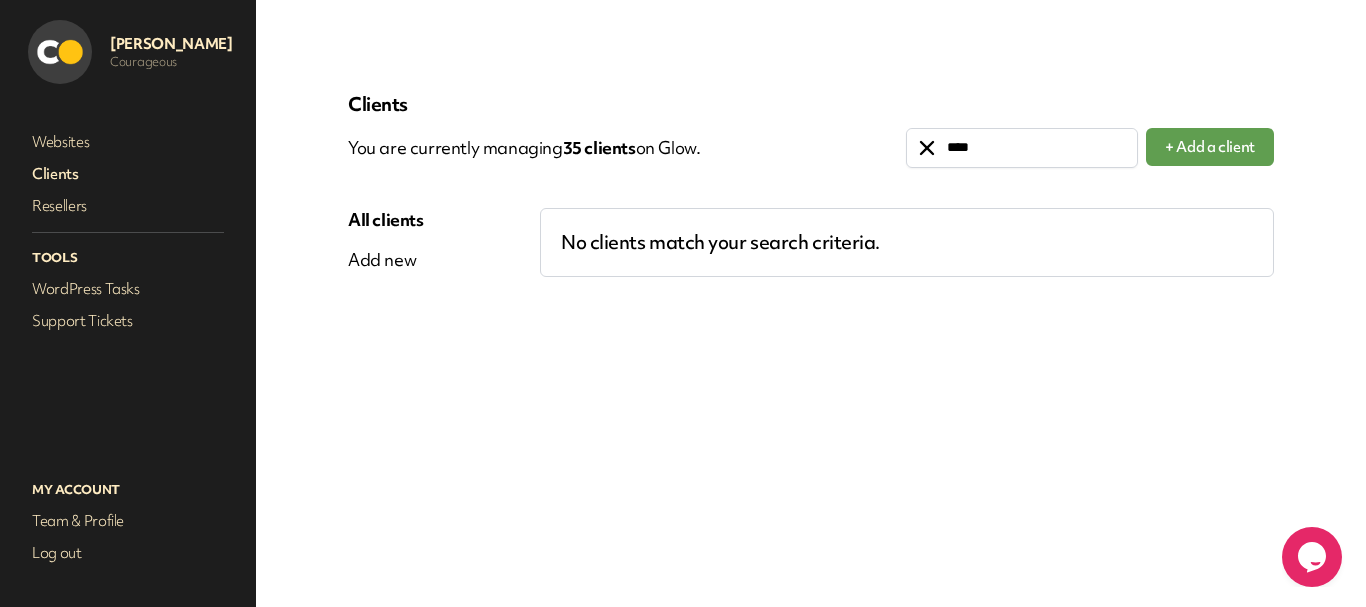 type 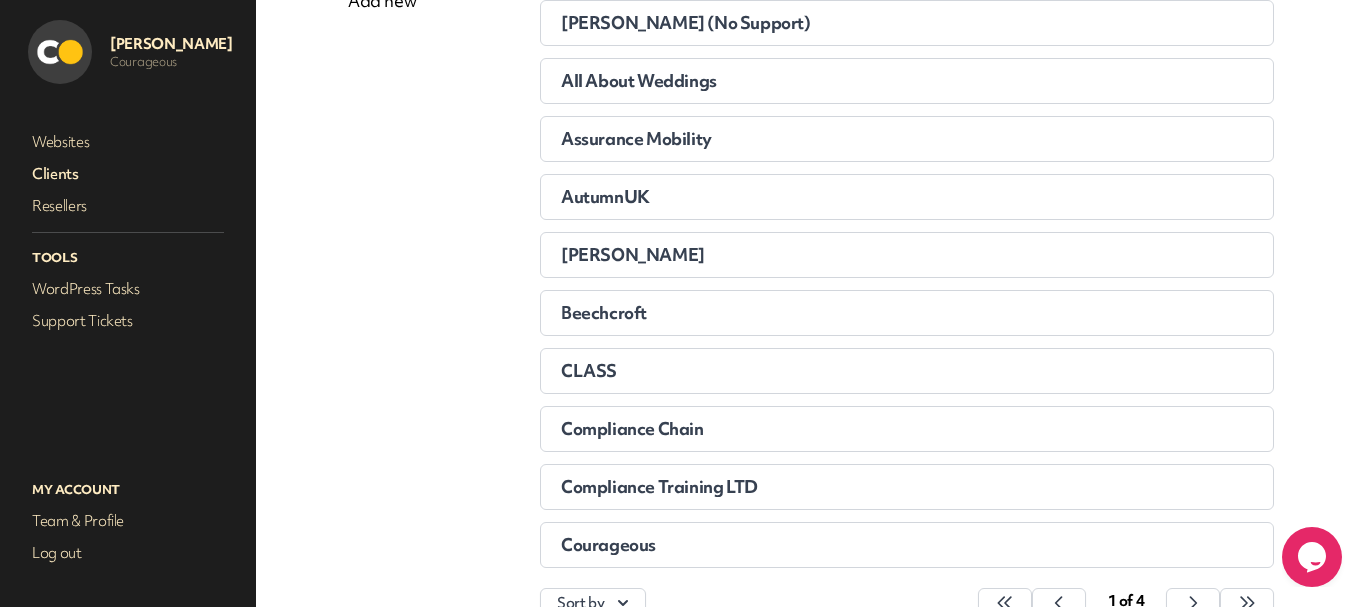 scroll, scrollTop: 0, scrollLeft: 0, axis: both 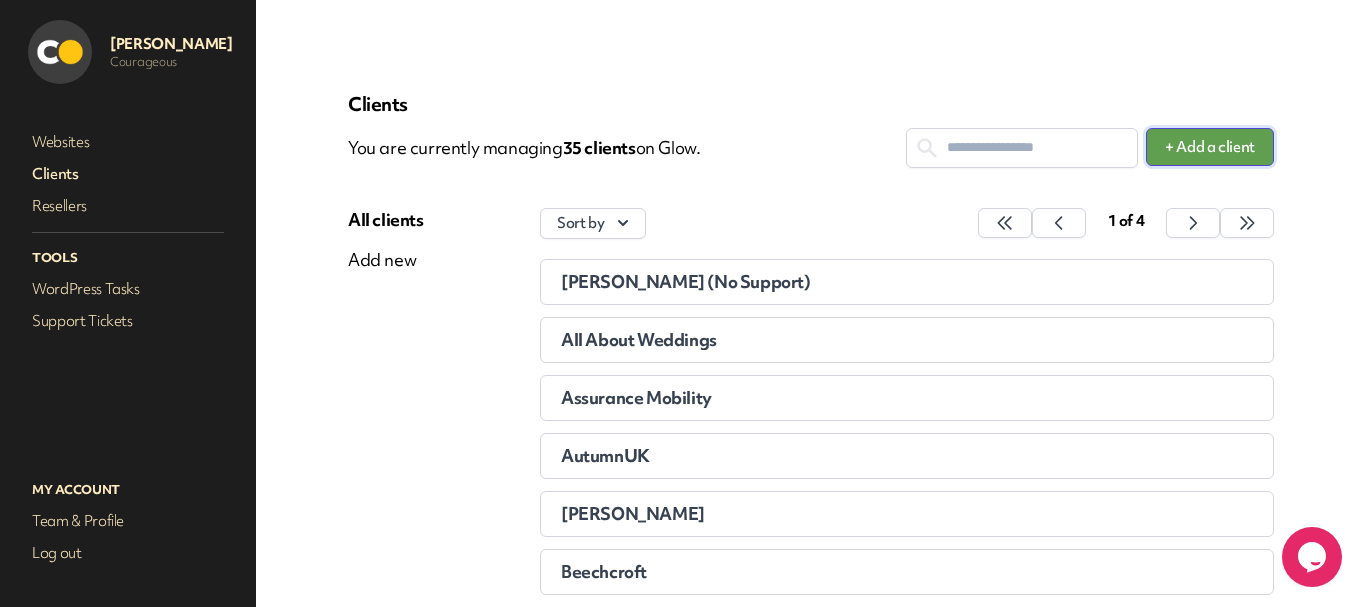 click on "+ Add a client" at bounding box center (1210, 147) 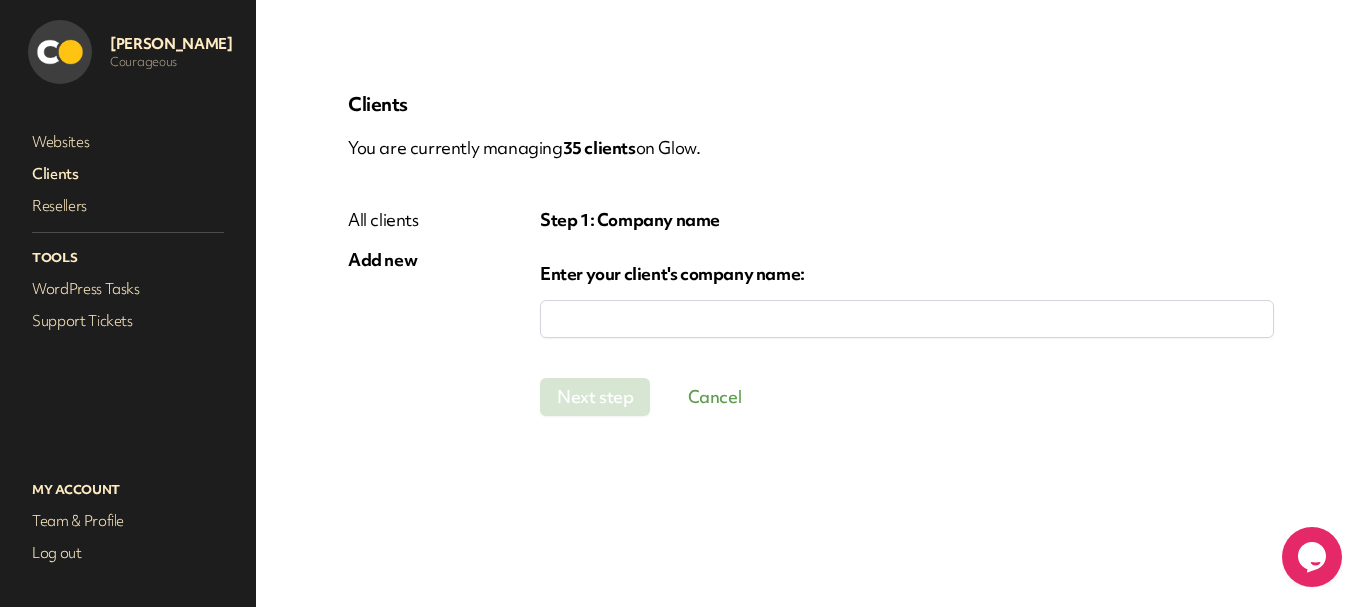 click at bounding box center (907, 319) 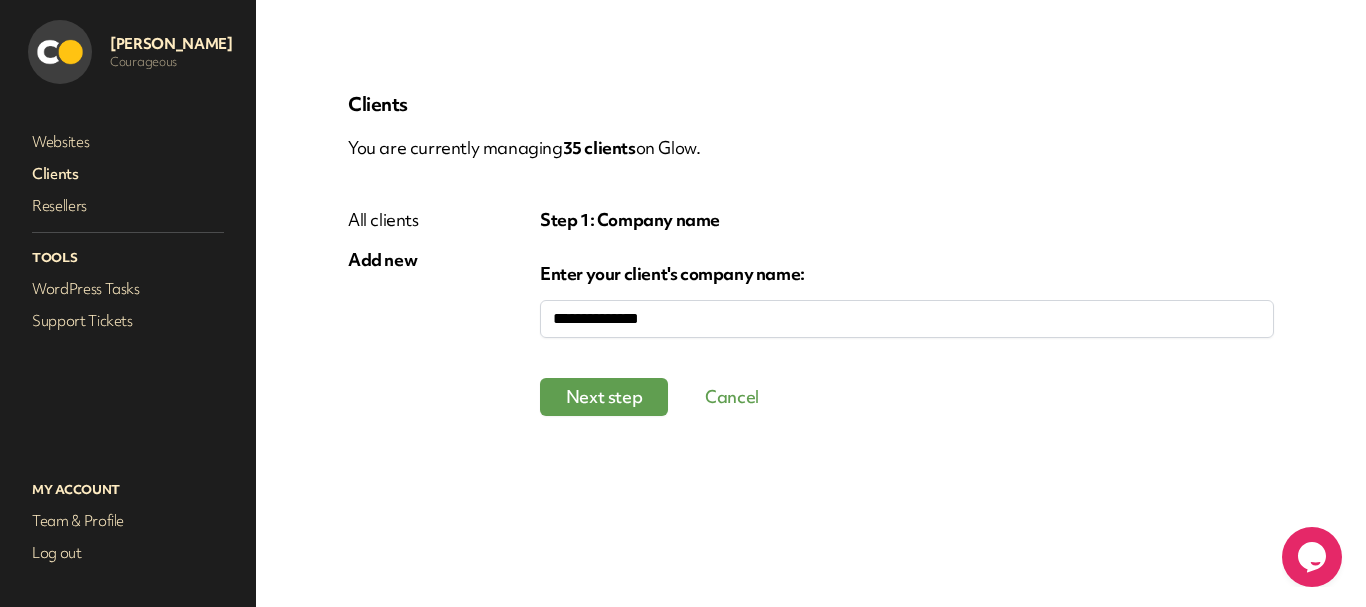 type on "**********" 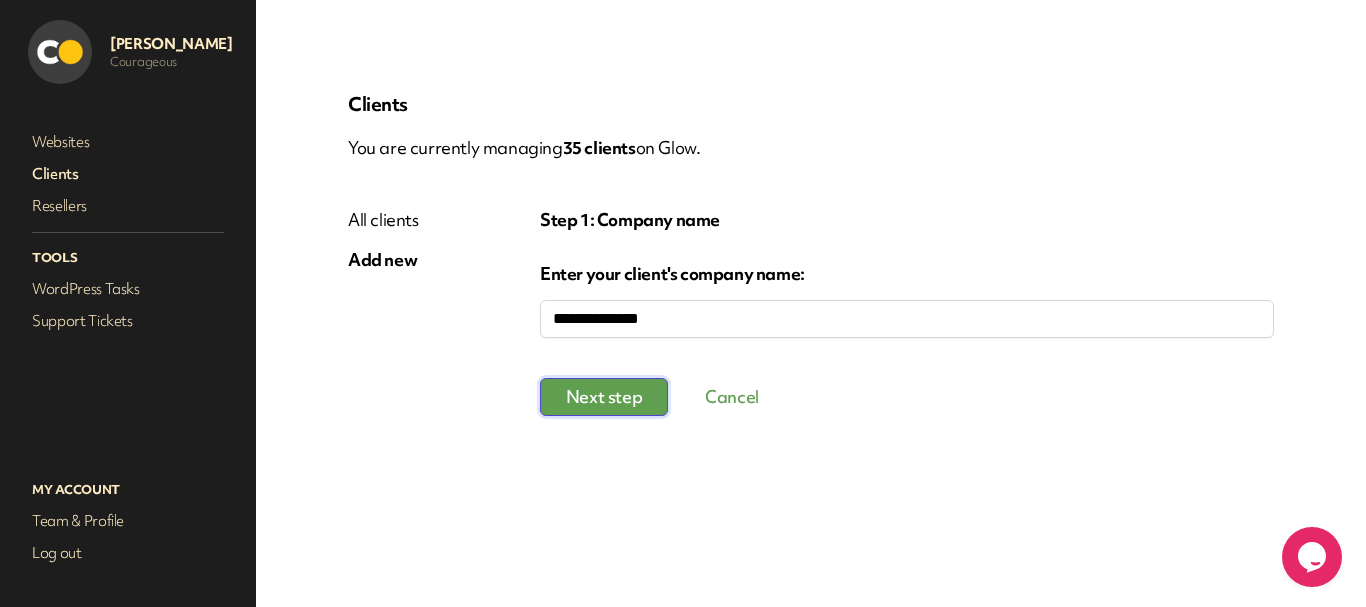 click on "Next step" at bounding box center (604, 397) 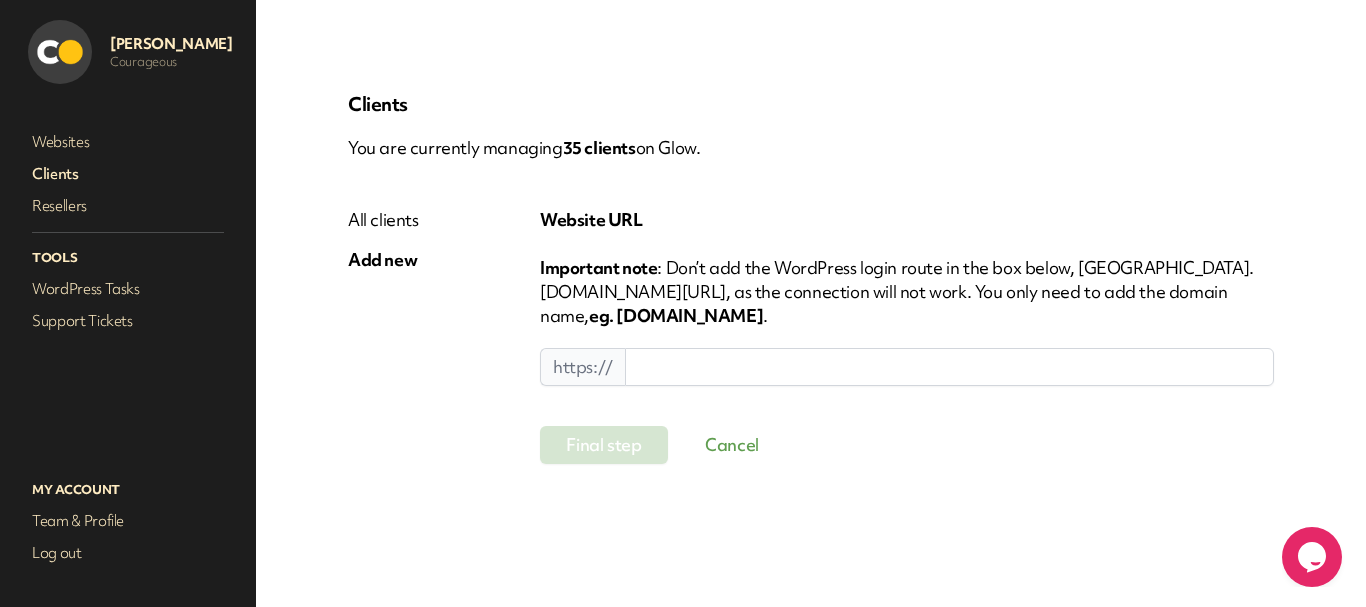 click at bounding box center [949, 367] 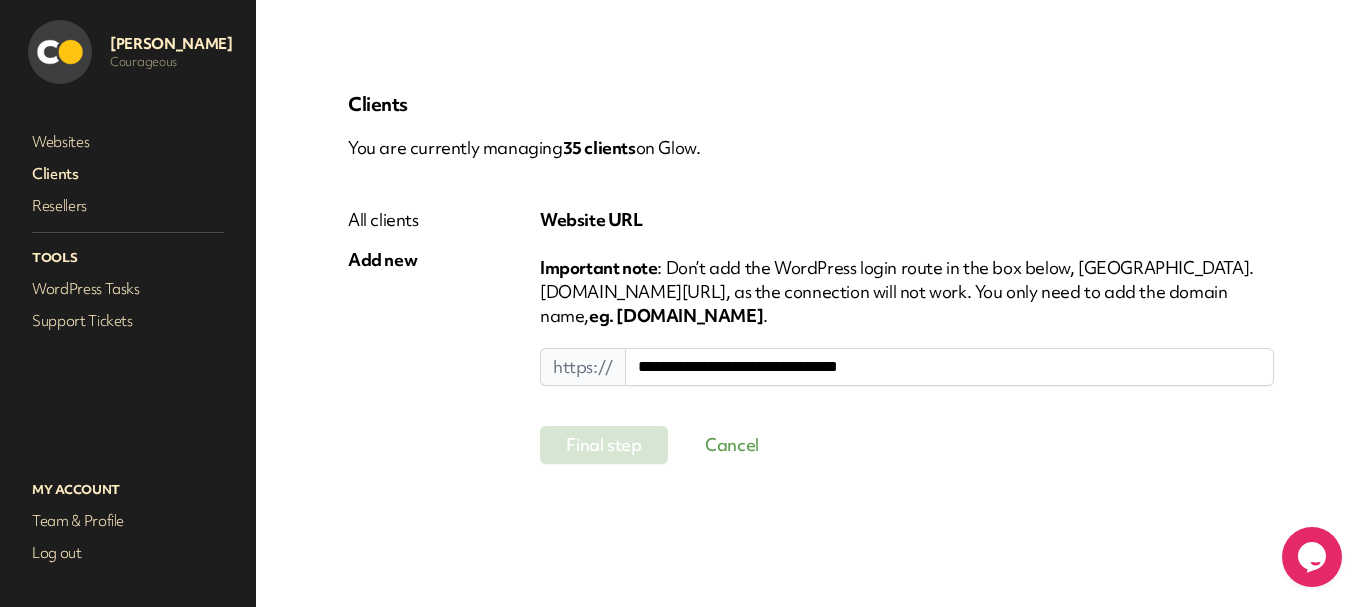 drag, startPoint x: 698, startPoint y: 334, endPoint x: 580, endPoint y: 341, distance: 118.20744 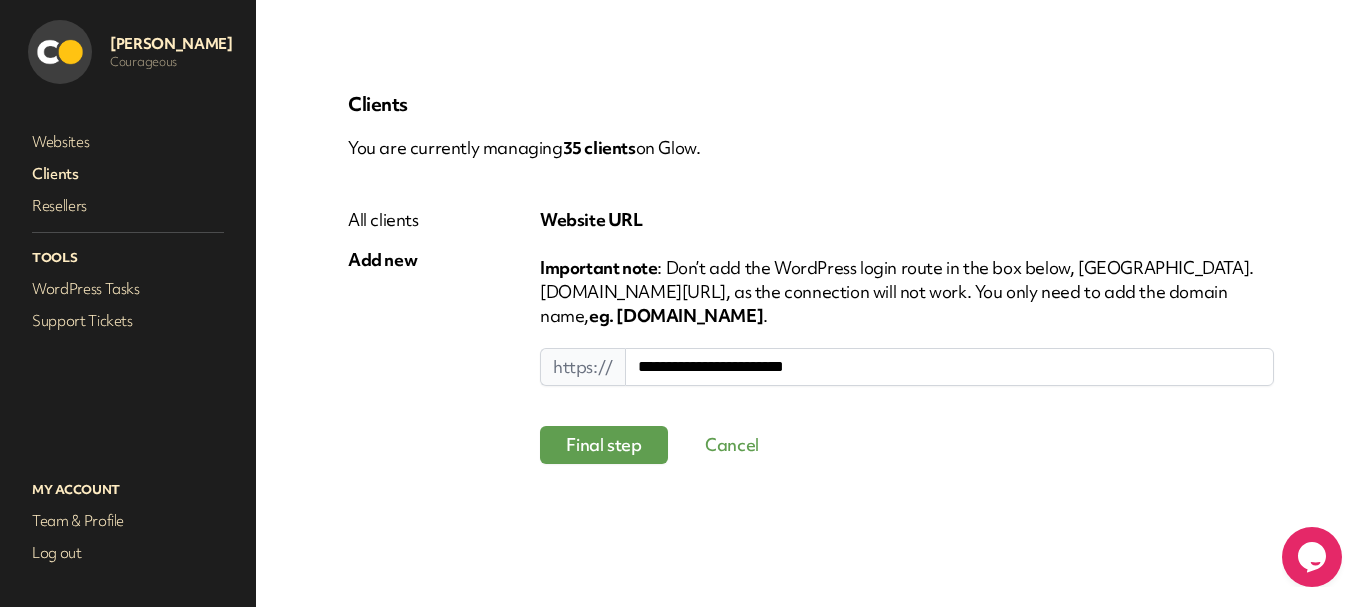 type on "**********" 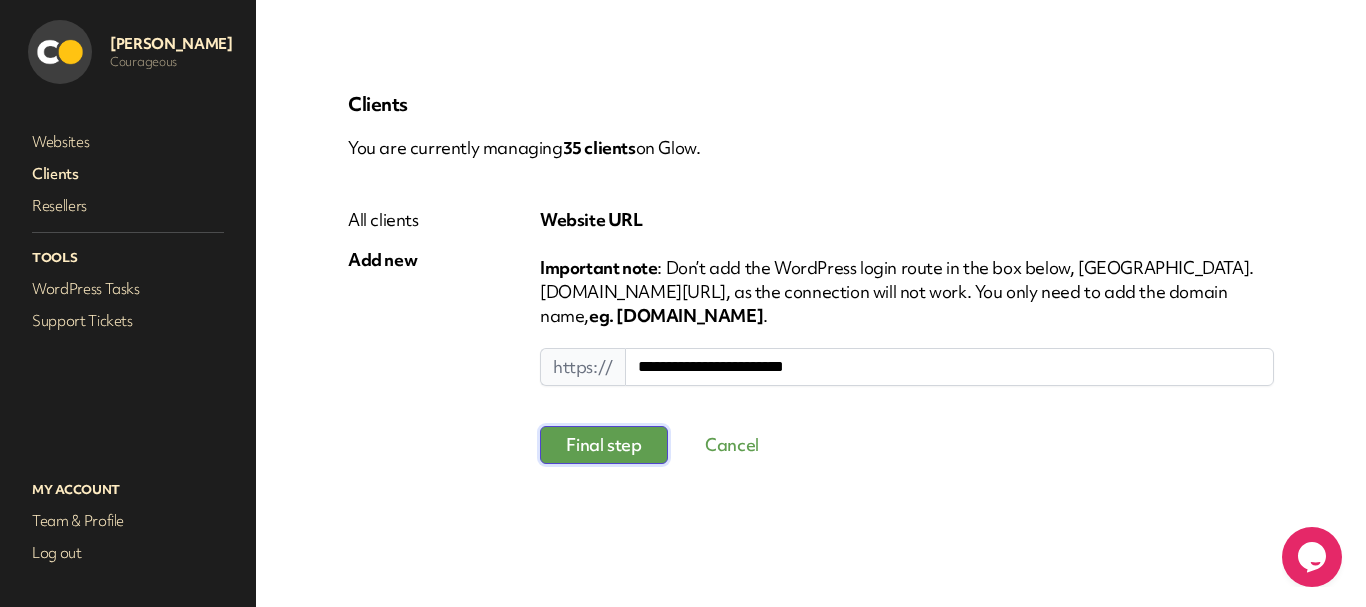 click on "Final step" at bounding box center [604, 445] 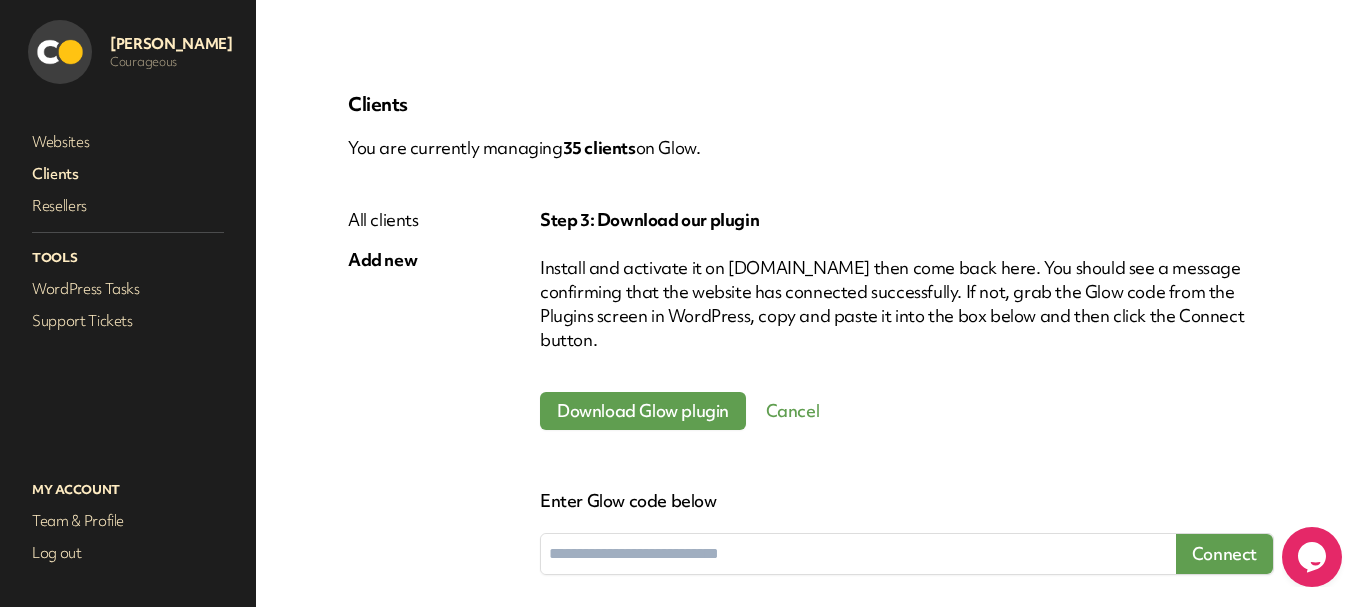 click on "Download Glow plugin" at bounding box center (643, 411) 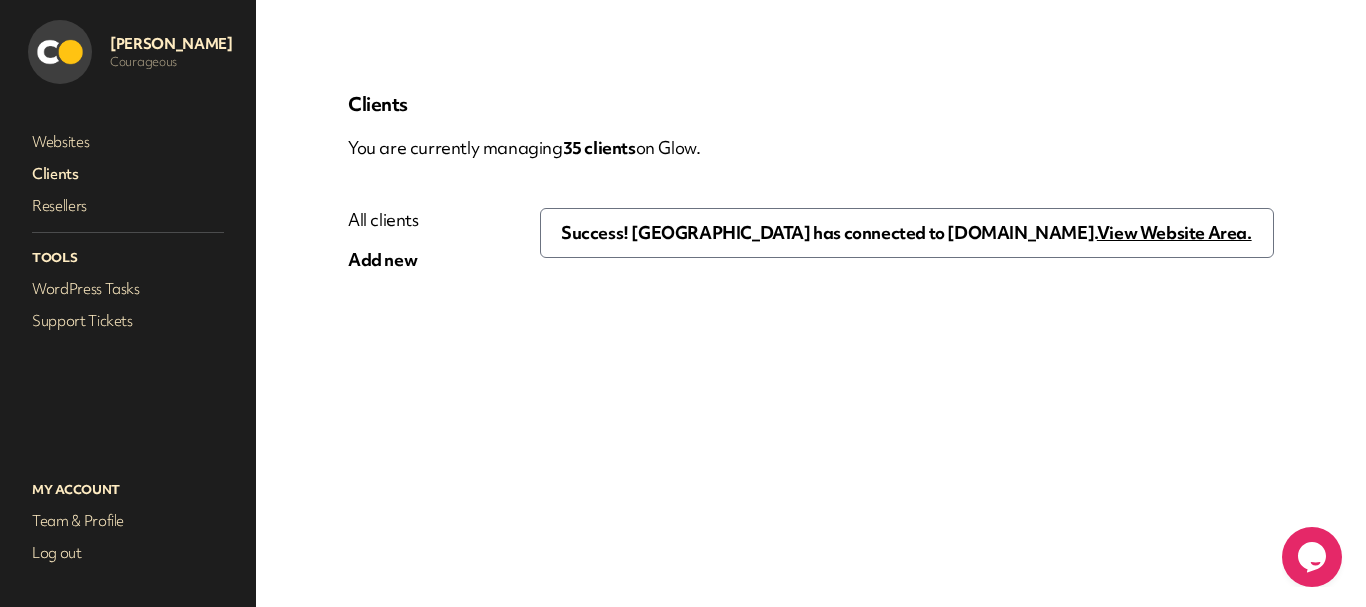 click on "View Website Area." at bounding box center (1174, 232) 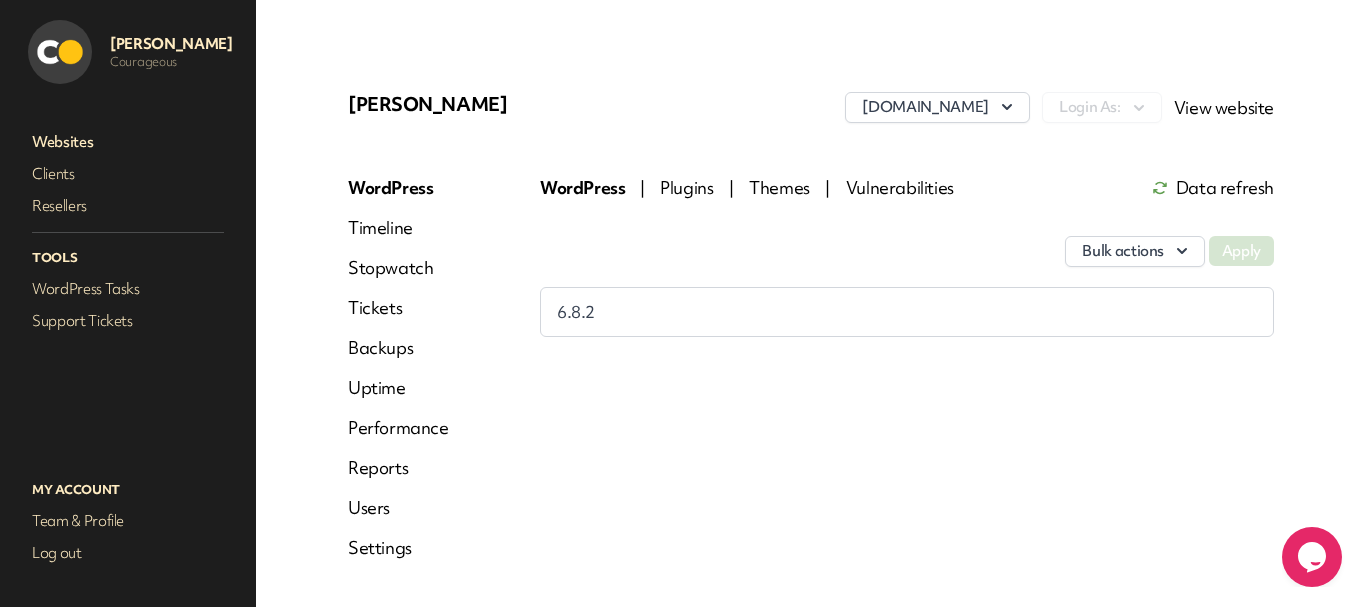 drag, startPoint x: 84, startPoint y: 145, endPoint x: 201, endPoint y: 147, distance: 117.01709 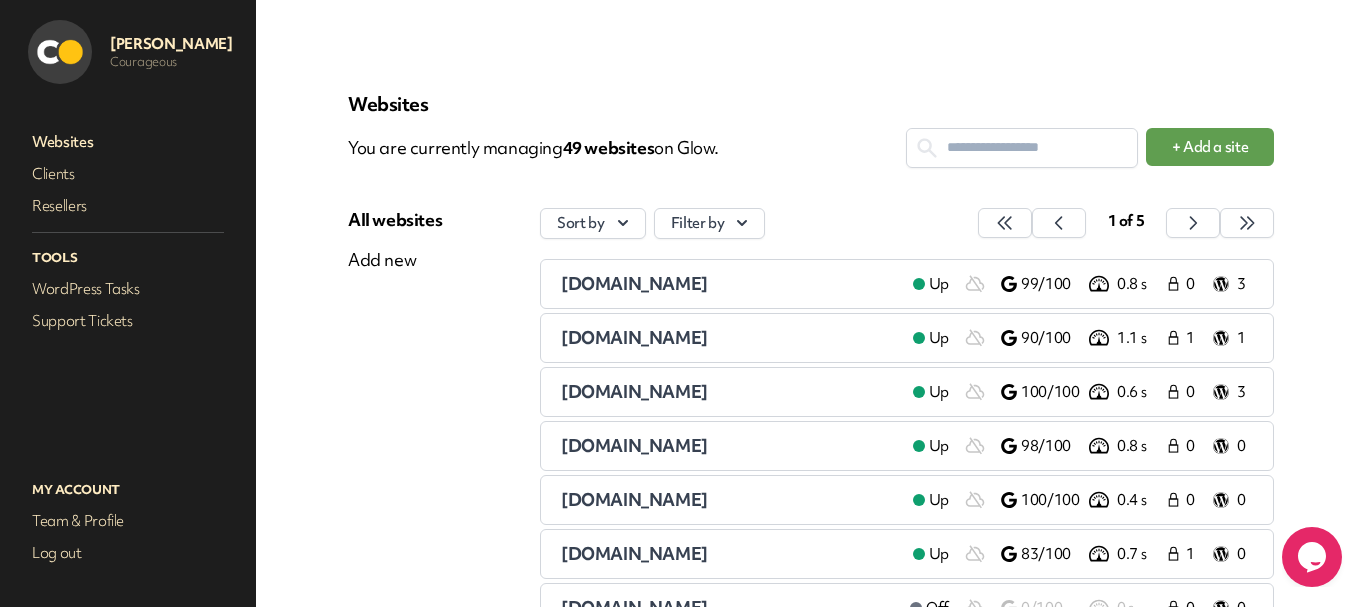 click at bounding box center [1022, 147] 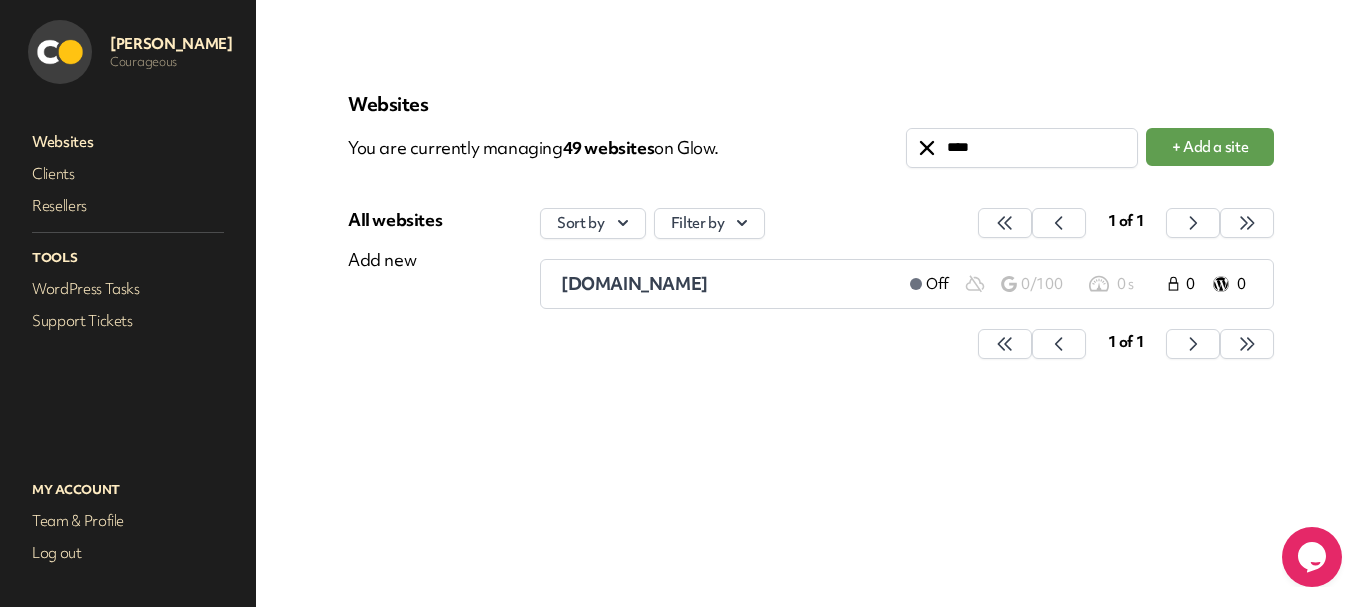 type on "****" 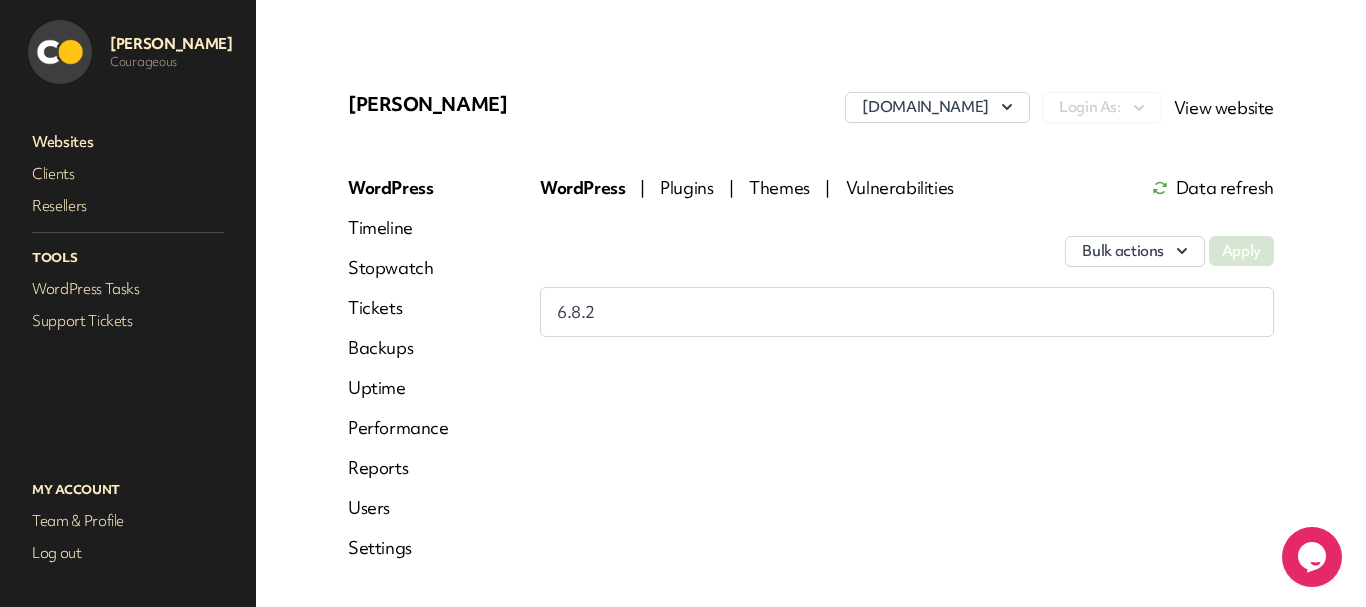 click on "Timeline" at bounding box center [398, 228] 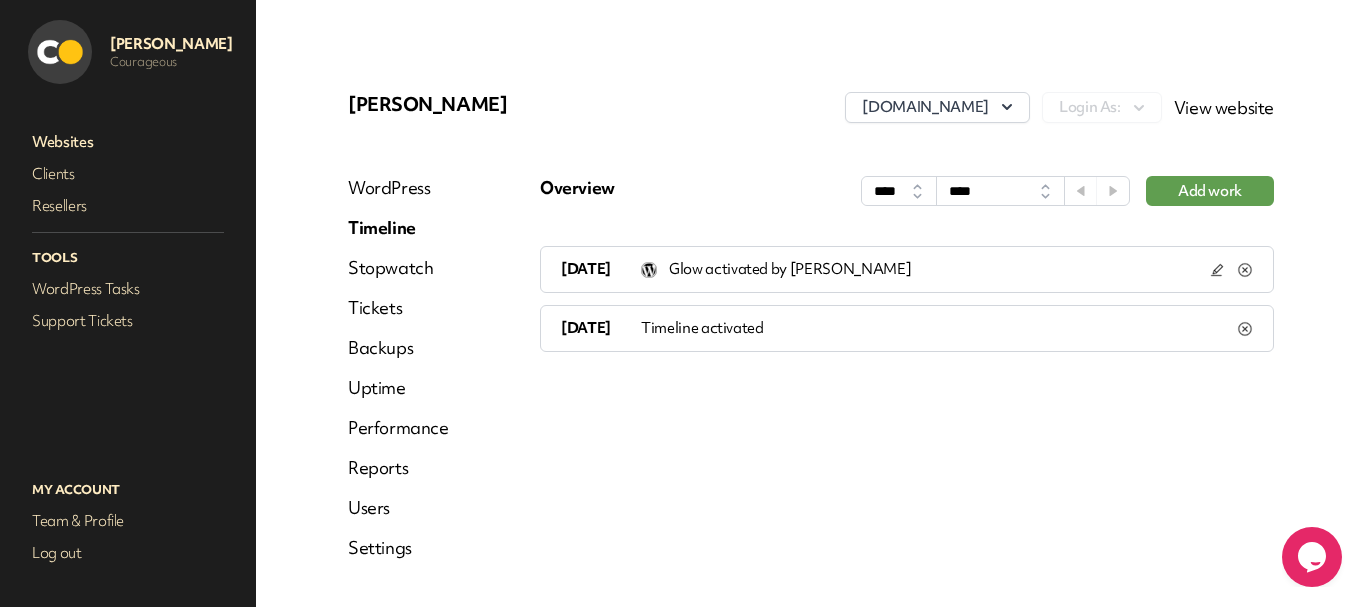 click on "Stopwatch" at bounding box center [398, 268] 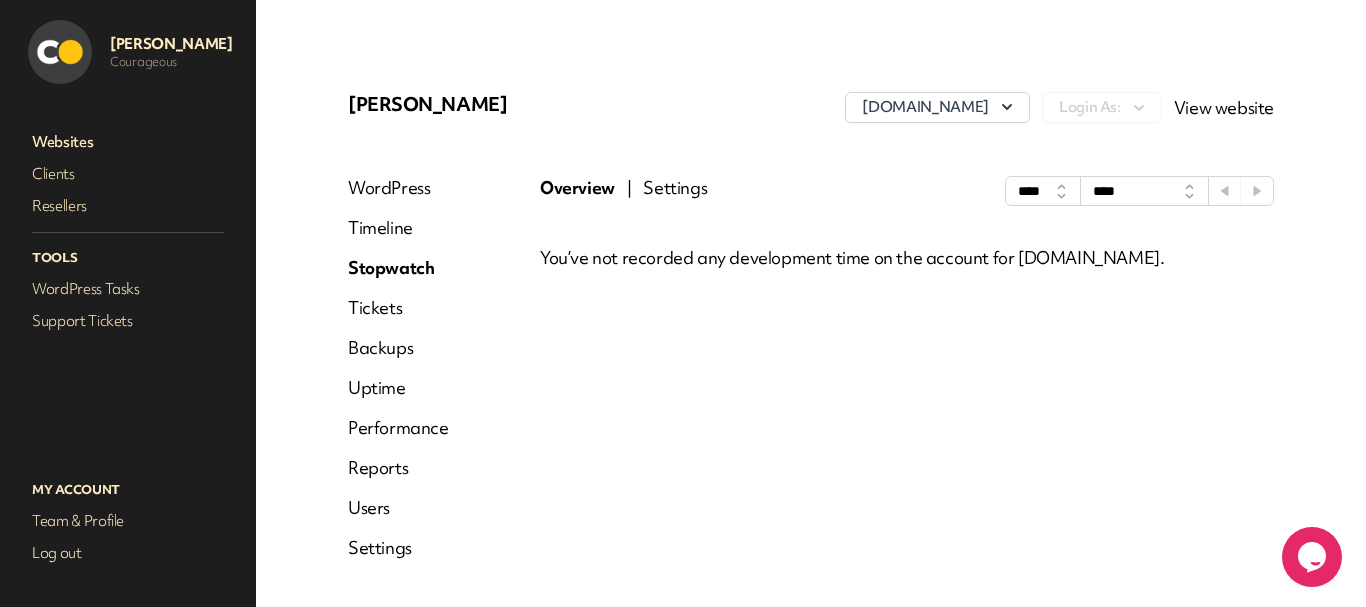 click on "Tickets" at bounding box center (398, 308) 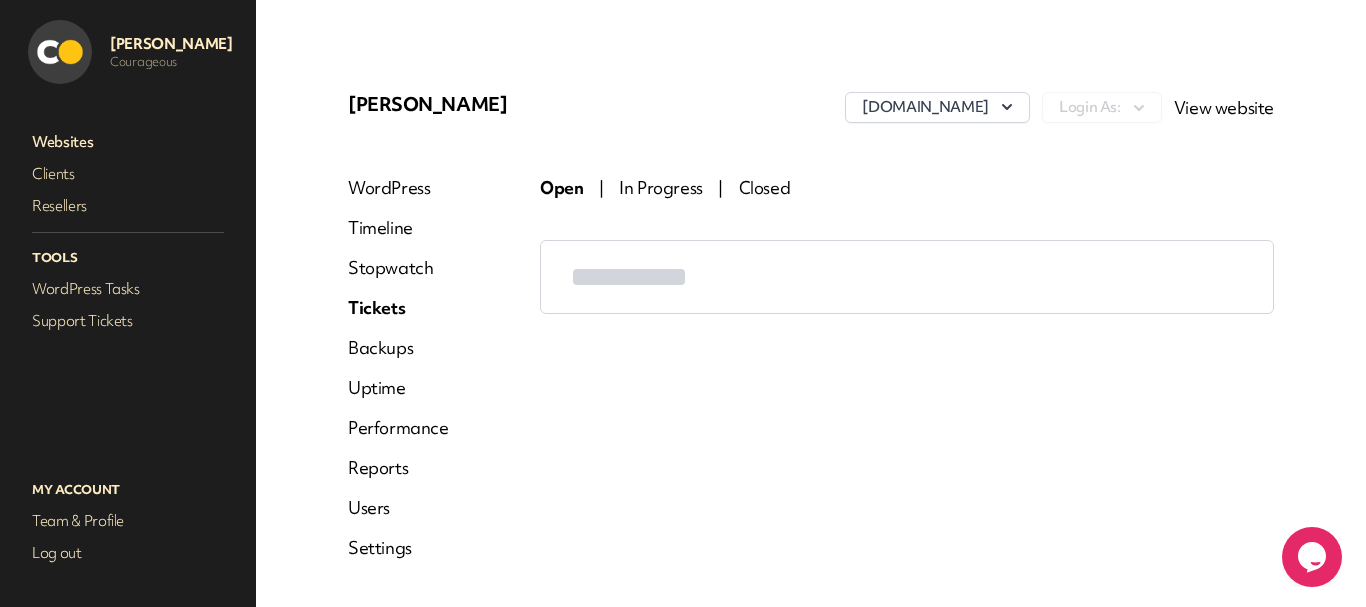 click on "Backups" at bounding box center [398, 348] 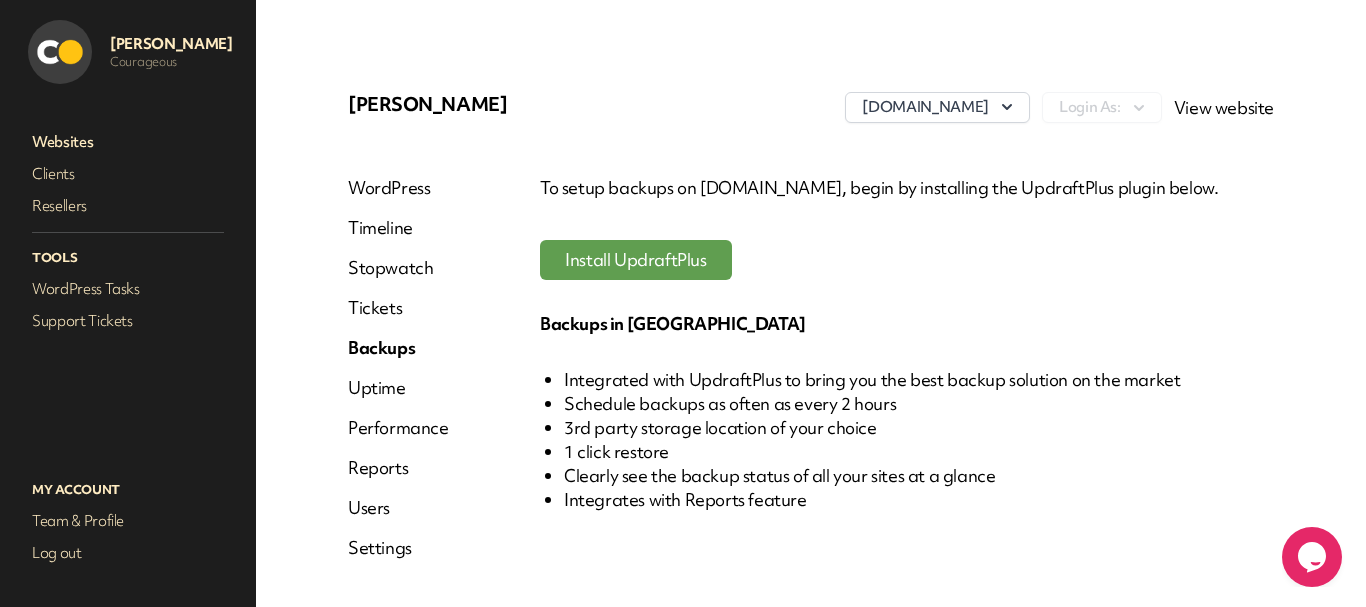 click on "WordPress
Timeline
Stopwatch
Tickets
Backups
Uptime
Performance
Reports
Users
Settings" at bounding box center [398, 376] 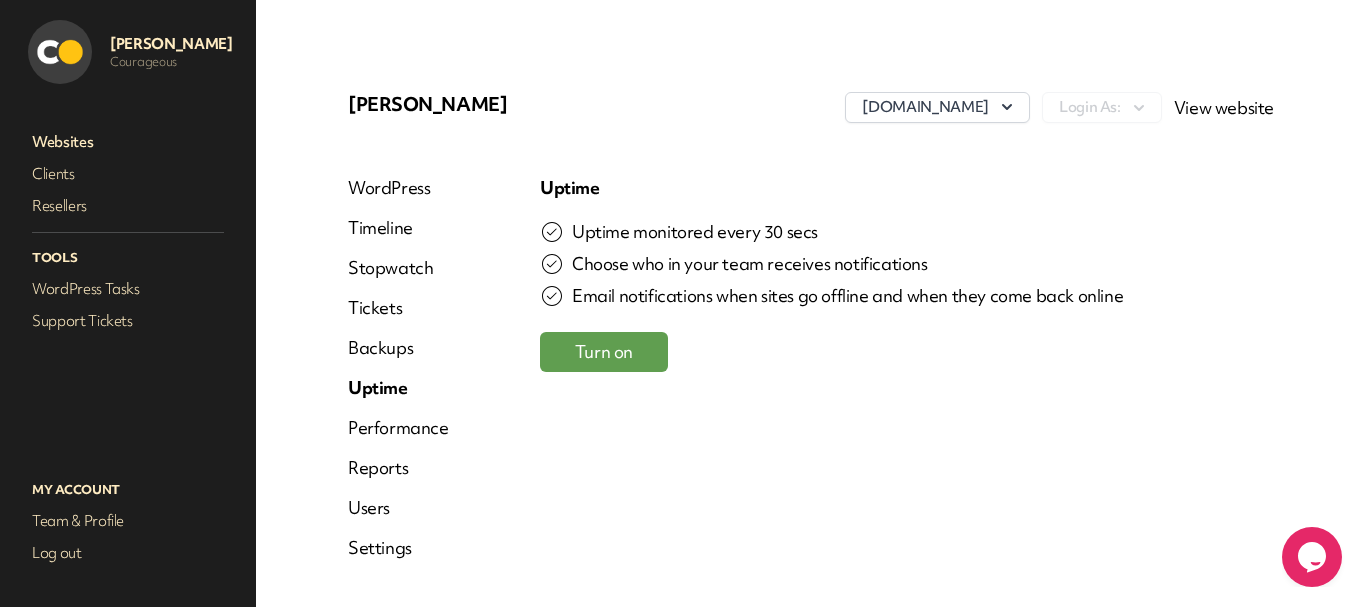 click on "Turn on" at bounding box center (604, 352) 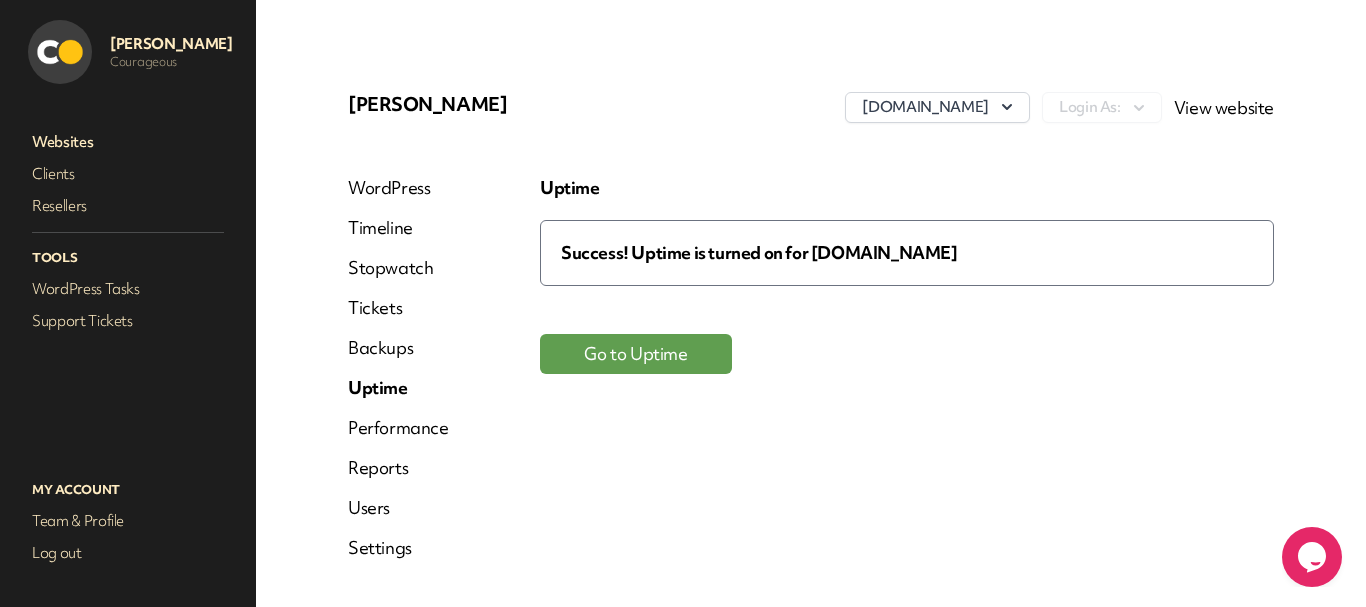 click on "Websites" at bounding box center [128, 142] 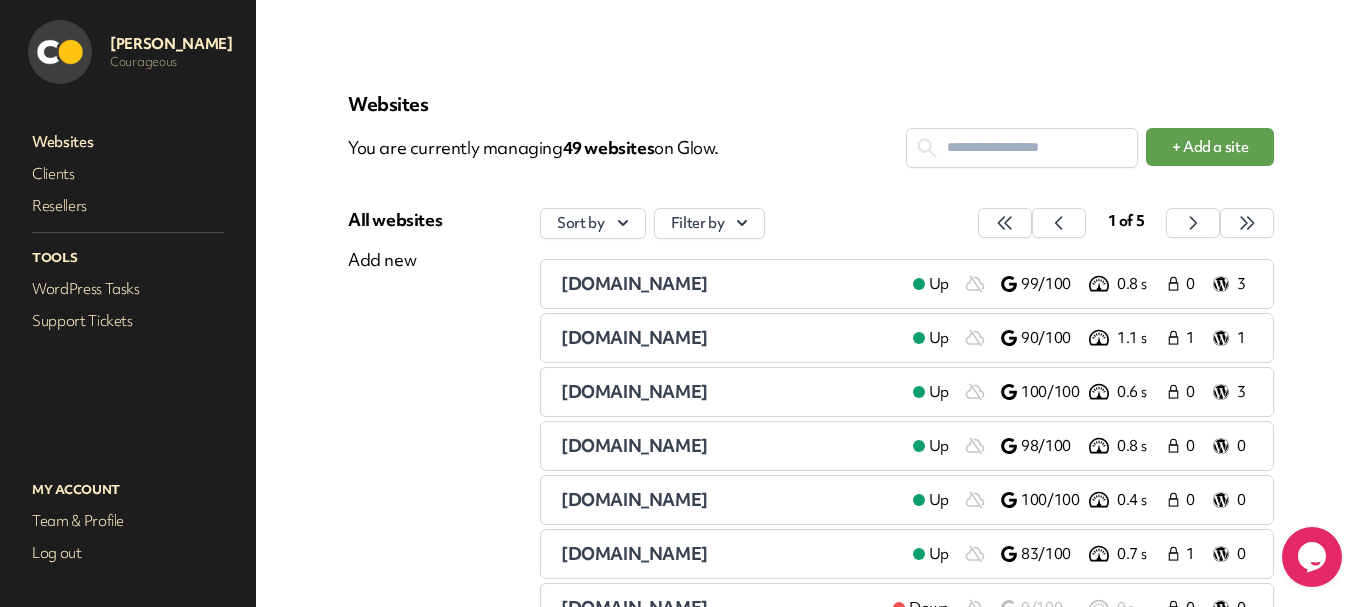 click at bounding box center (1022, 147) 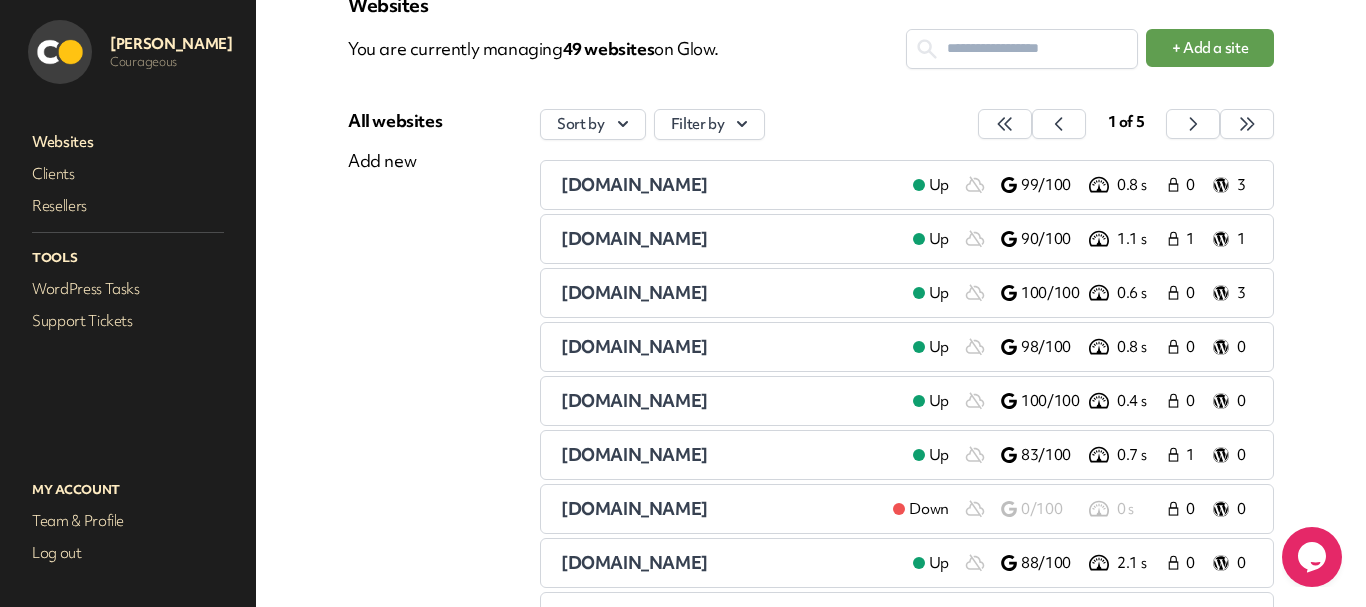 scroll, scrollTop: 300, scrollLeft: 0, axis: vertical 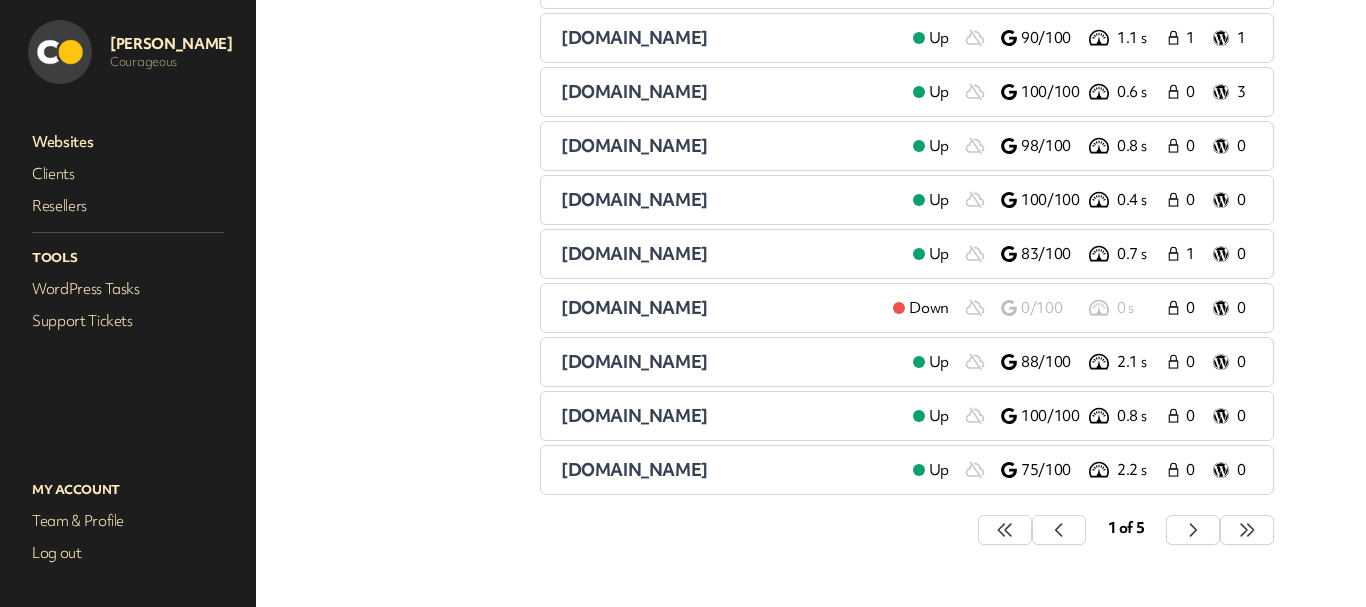 click on "[DOMAIN_NAME]" at bounding box center (634, 307) 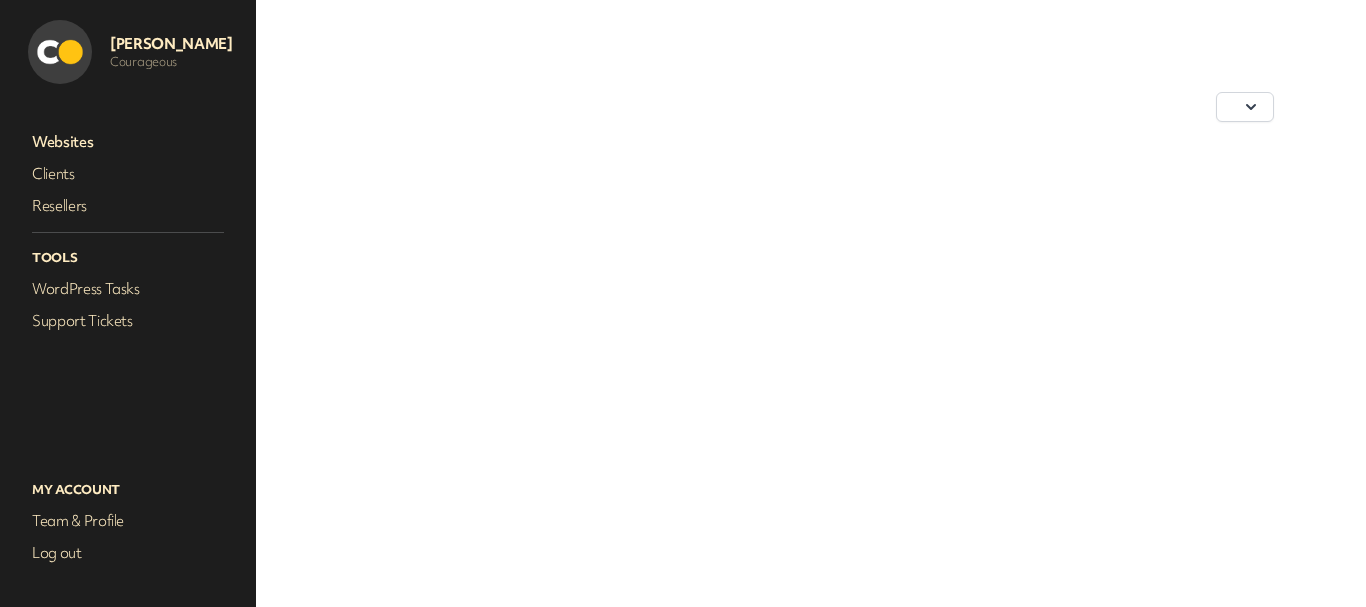 scroll, scrollTop: 0, scrollLeft: 0, axis: both 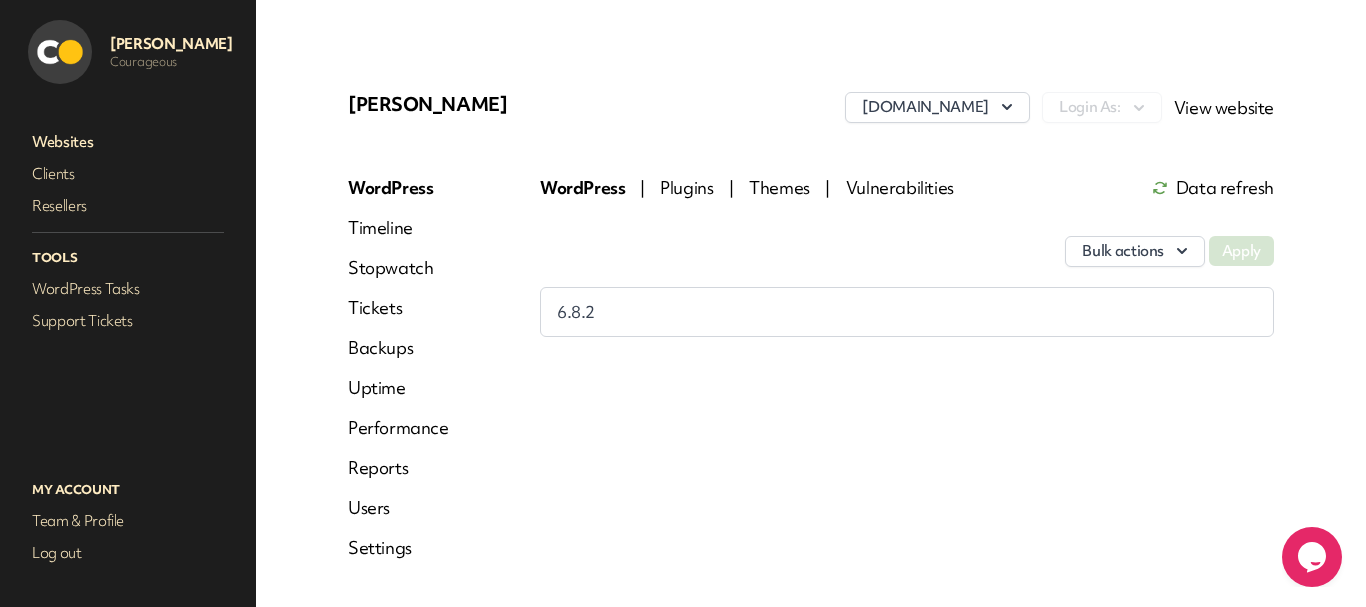 click on "Timeline" at bounding box center [398, 228] 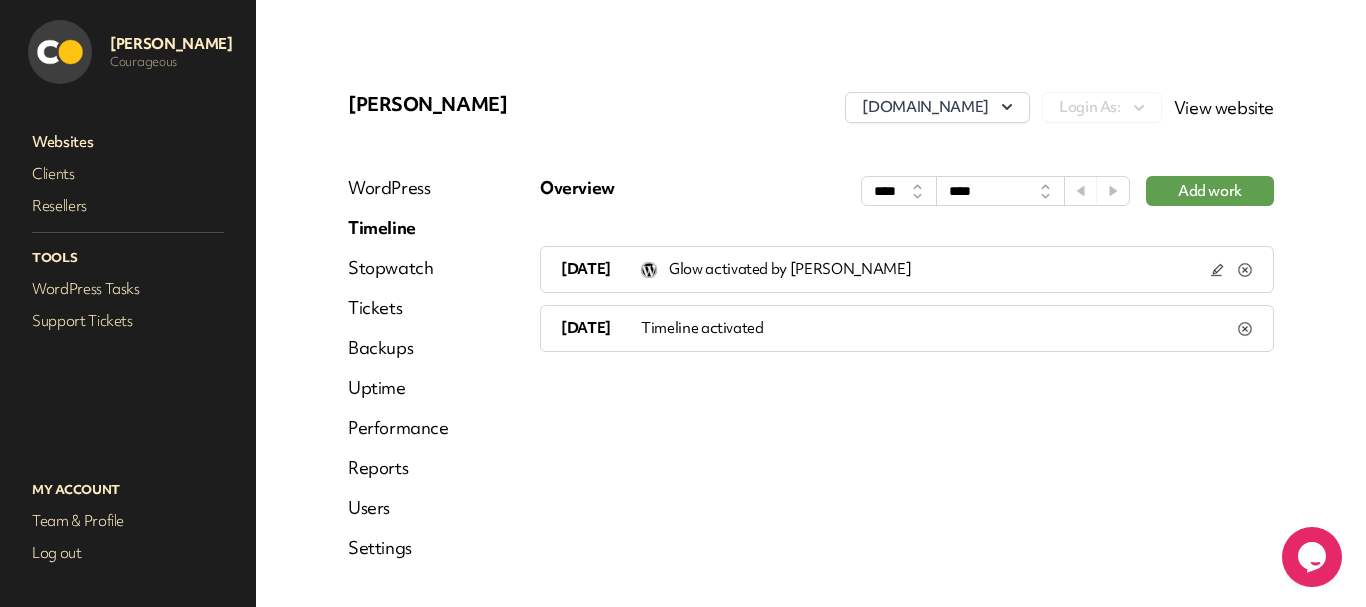 click on "Stopwatch" at bounding box center [398, 268] 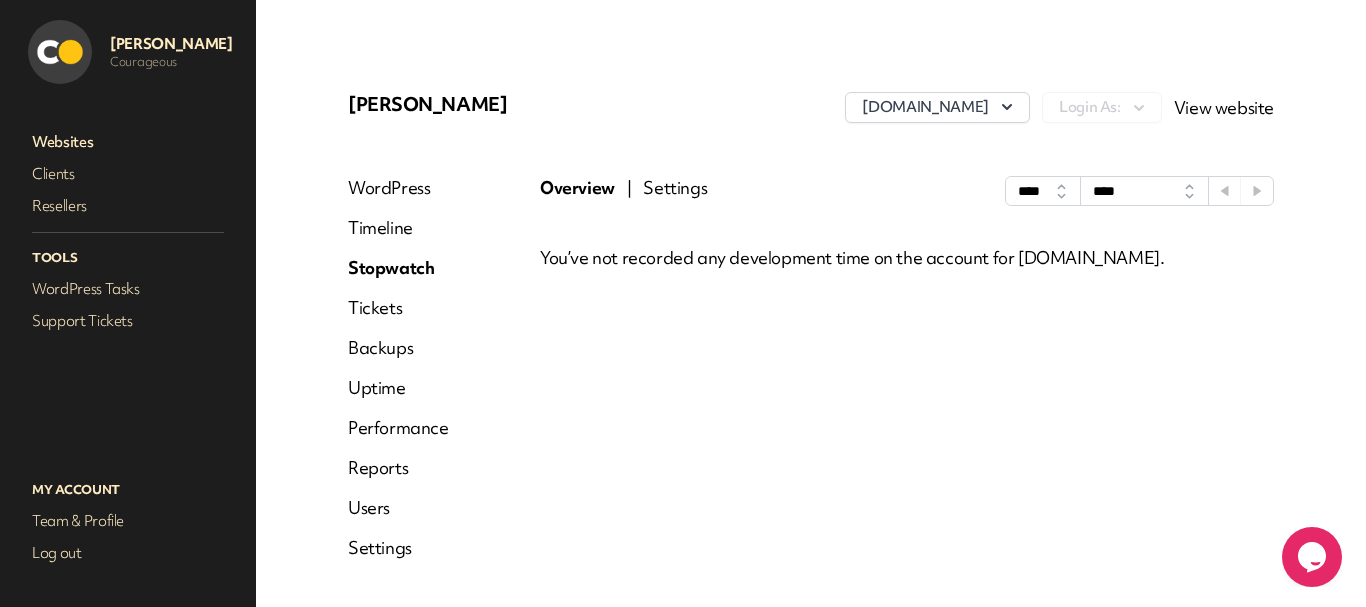 click on "Tickets" at bounding box center [398, 308] 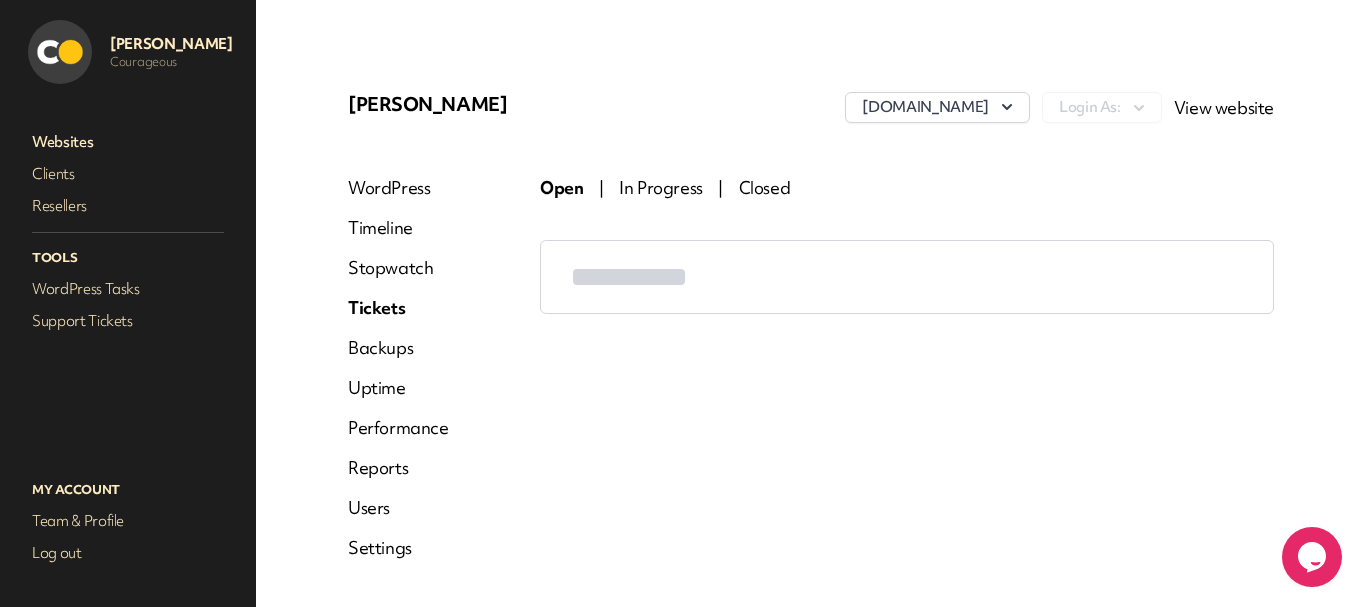 click on "Backups" at bounding box center [398, 348] 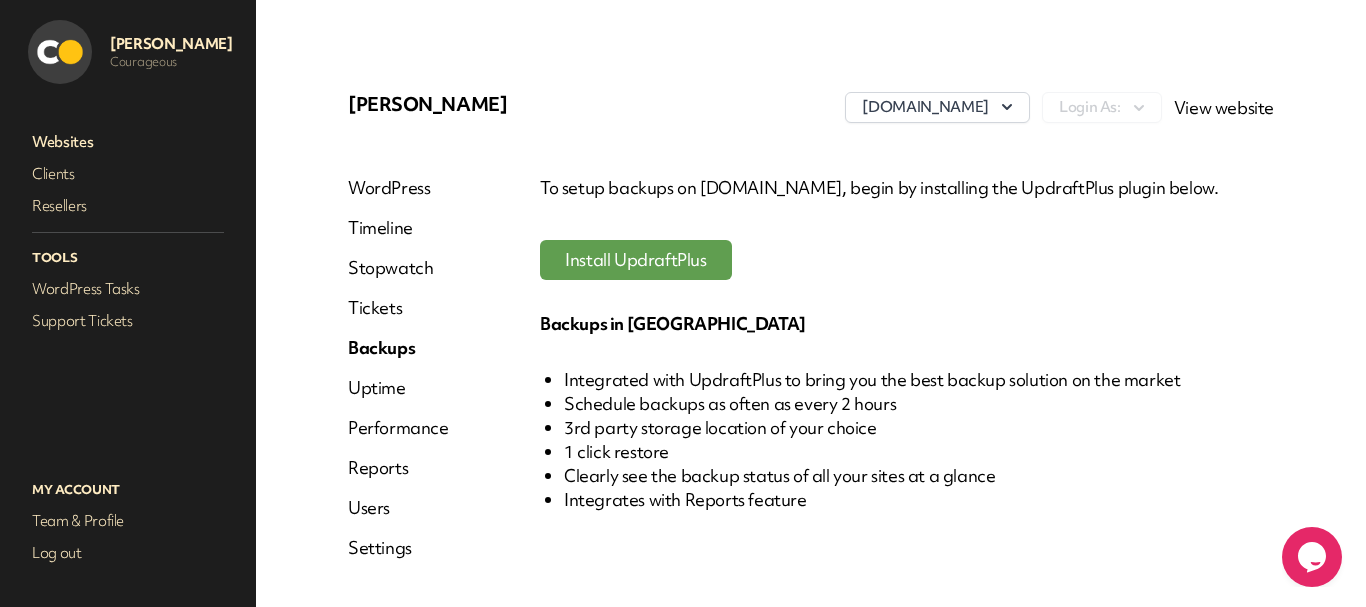 click on "Uptime" at bounding box center [398, 388] 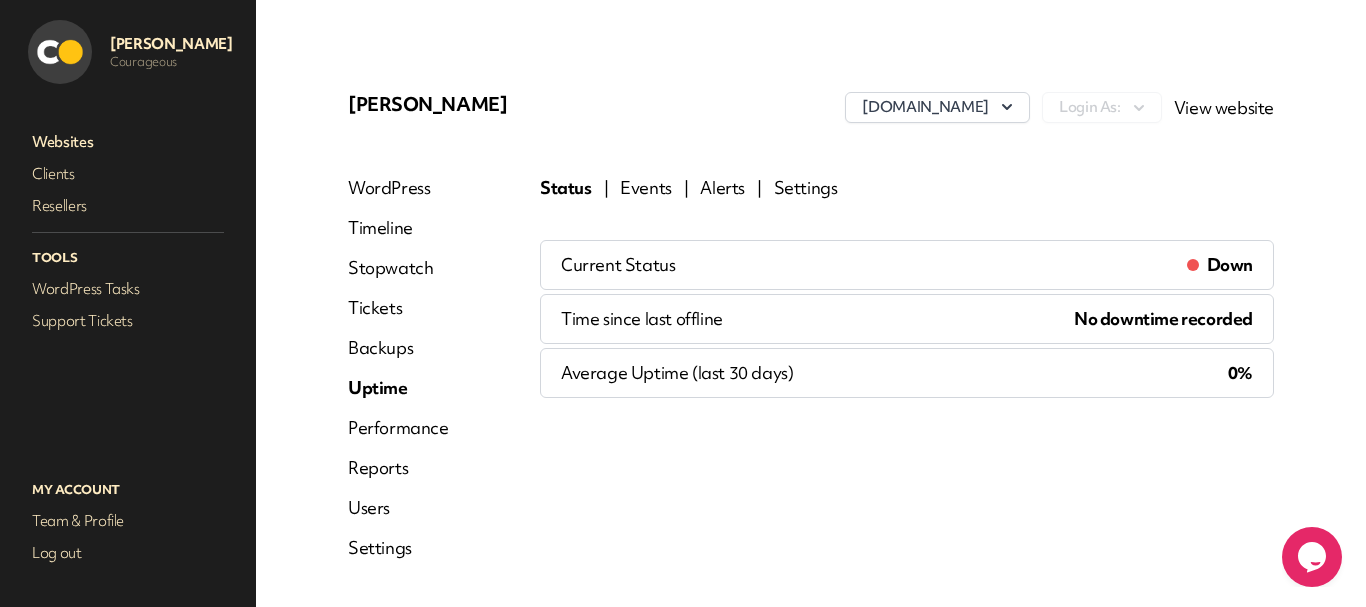 click on "Events" at bounding box center [646, 188] 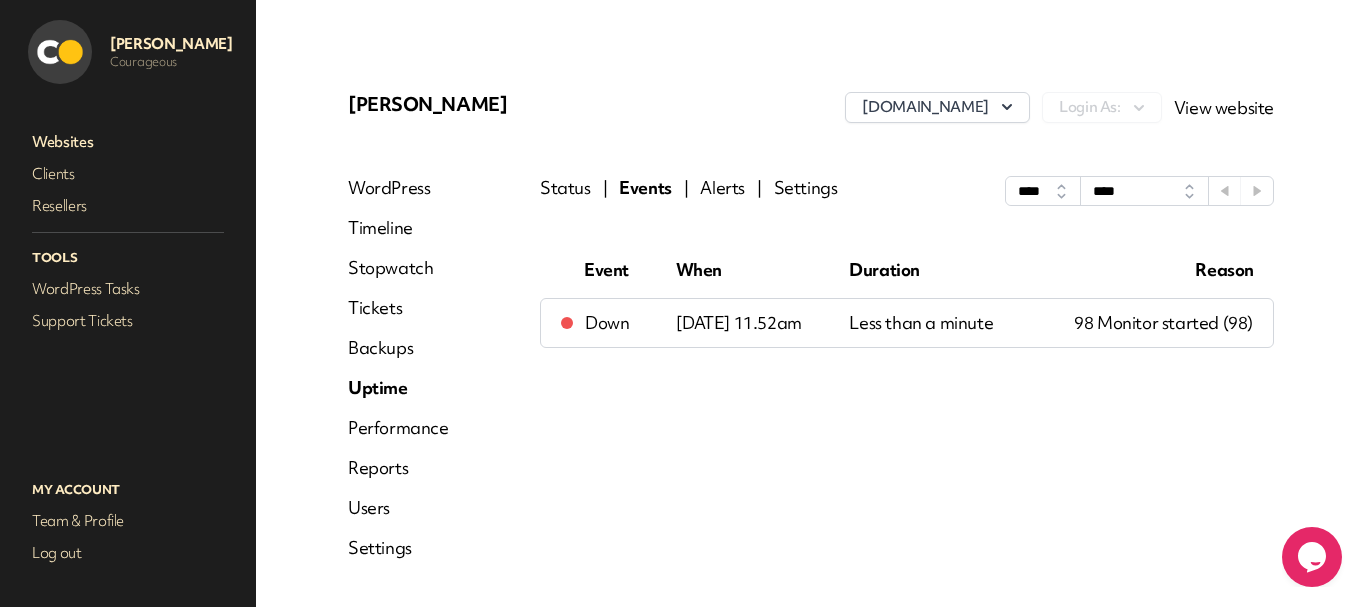 click on "Alerts" at bounding box center (722, 191) 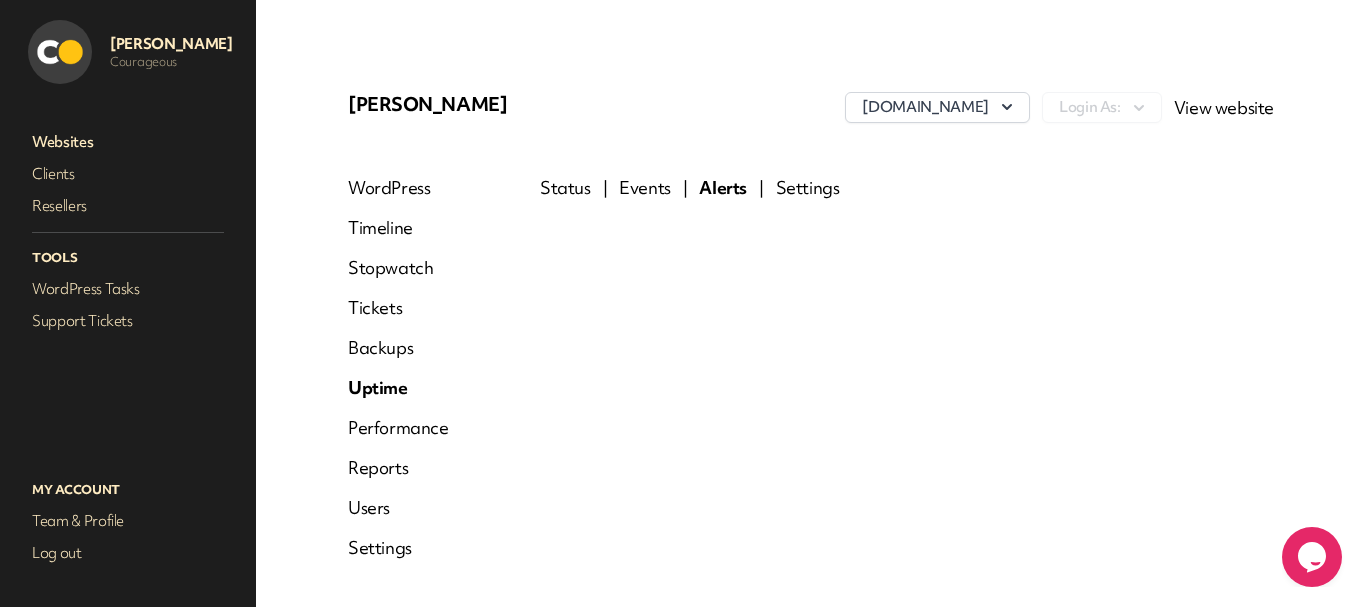 click on "Settings" at bounding box center (808, 188) 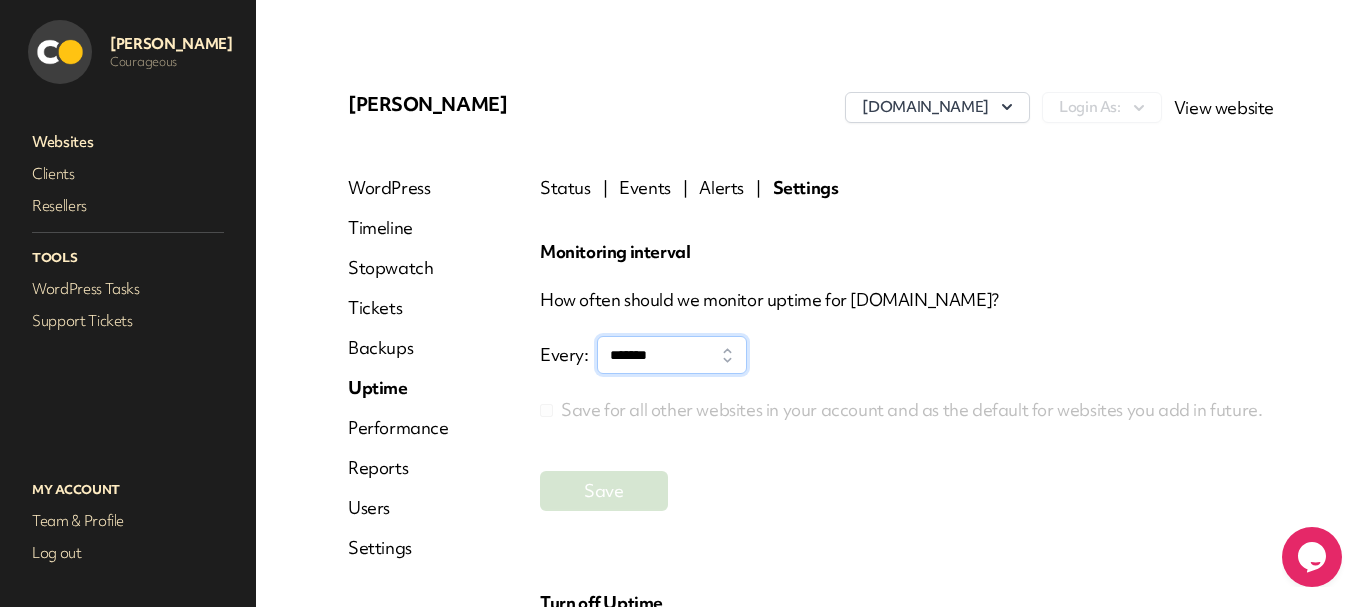 click on "******* ***** ****** ****** ****** ****** ******* ******* ******* ******* ******* ******* ******* ******* ****** ******* ******* ******* ******* ******* ******** ********" at bounding box center (672, 355) 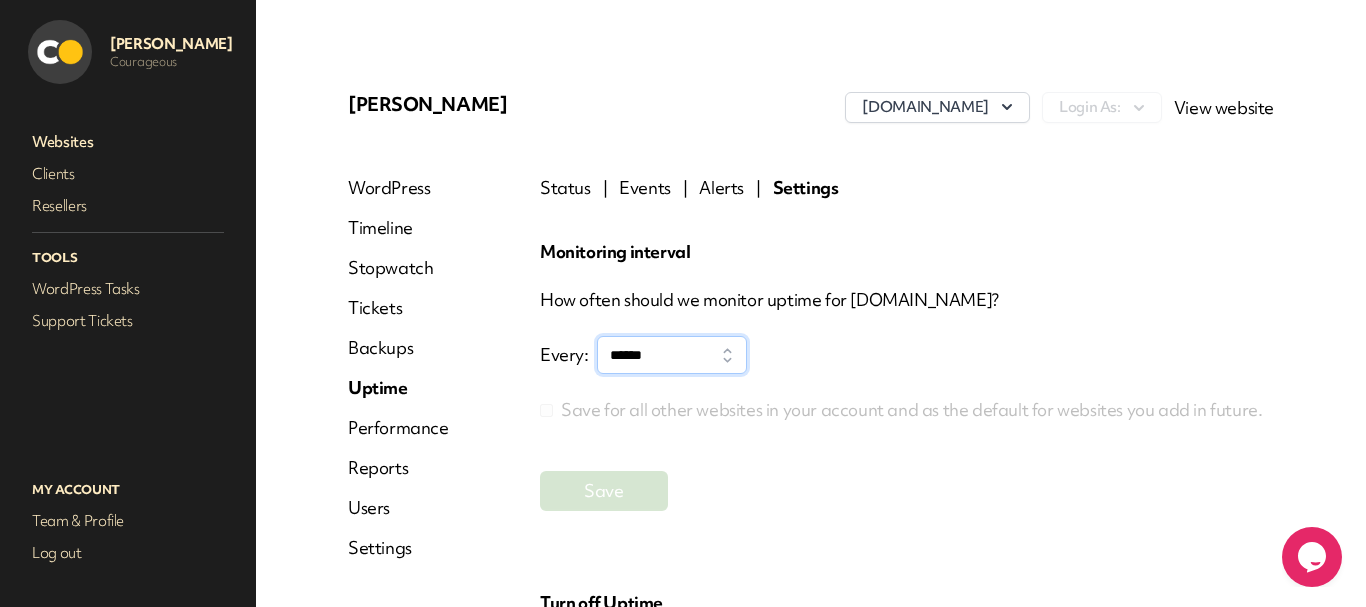 click on "******* ***** ****** ****** ****** ****** ******* ******* ******* ******* ******* ******* ******* ******* ****** ******* ******* ******* ******* ******* ******** ********" at bounding box center (672, 355) 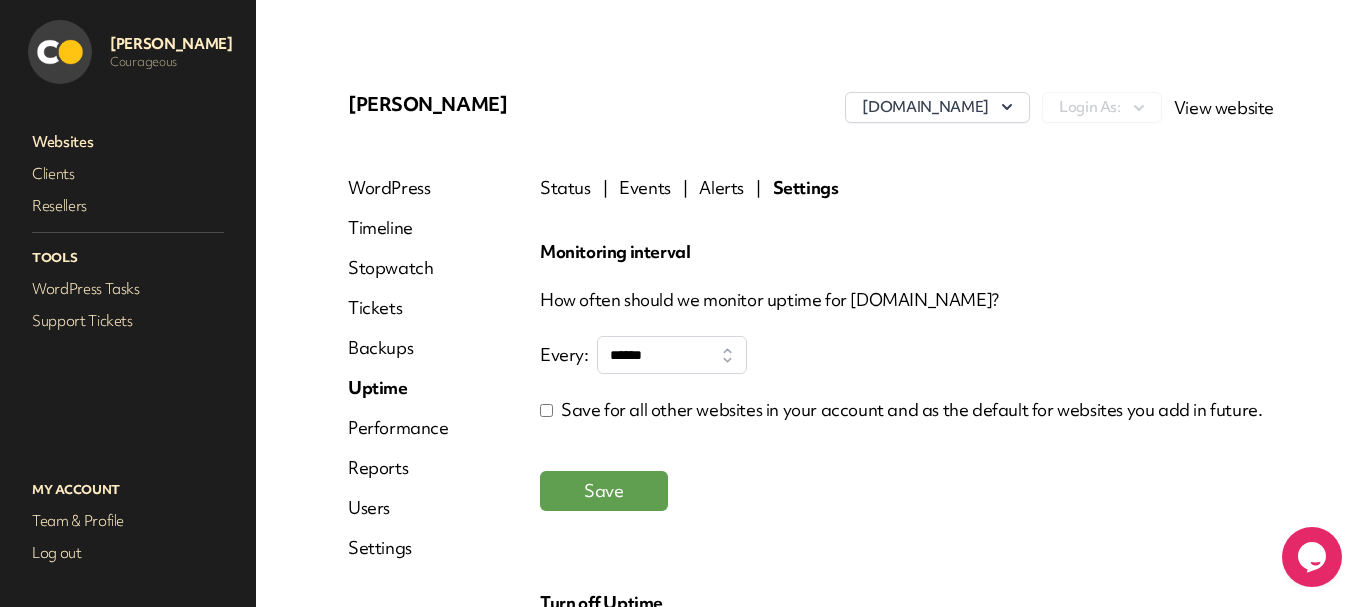 click on "Save" at bounding box center (604, 491) 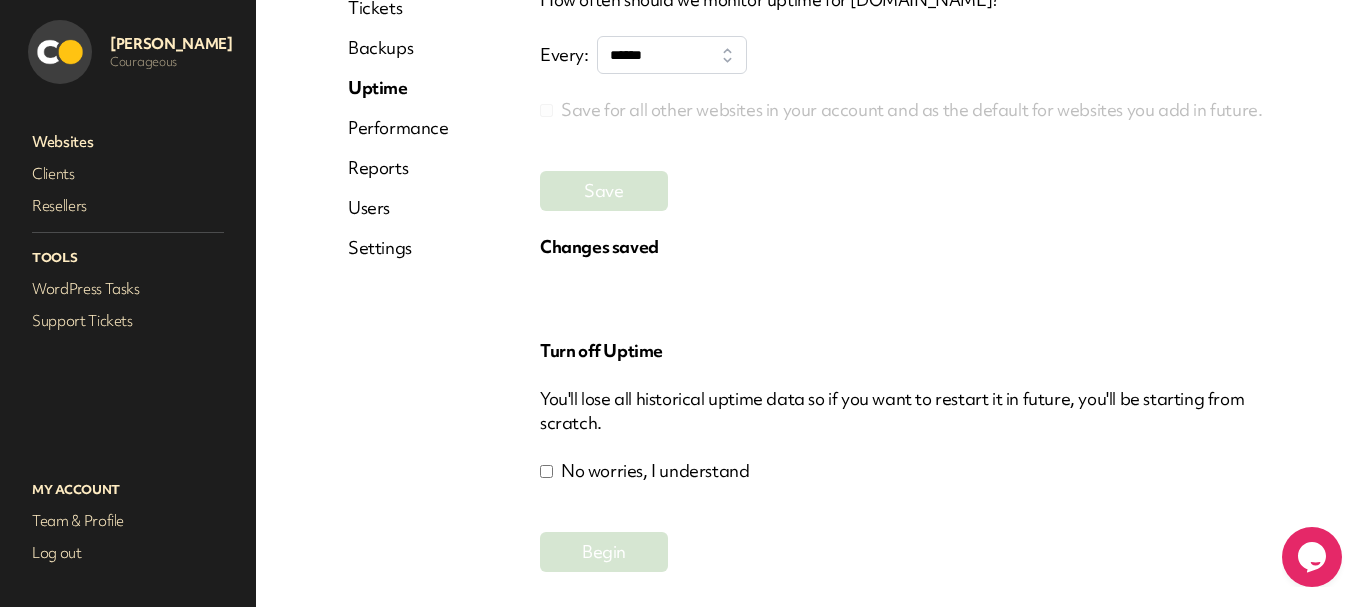 scroll, scrollTop: 0, scrollLeft: 0, axis: both 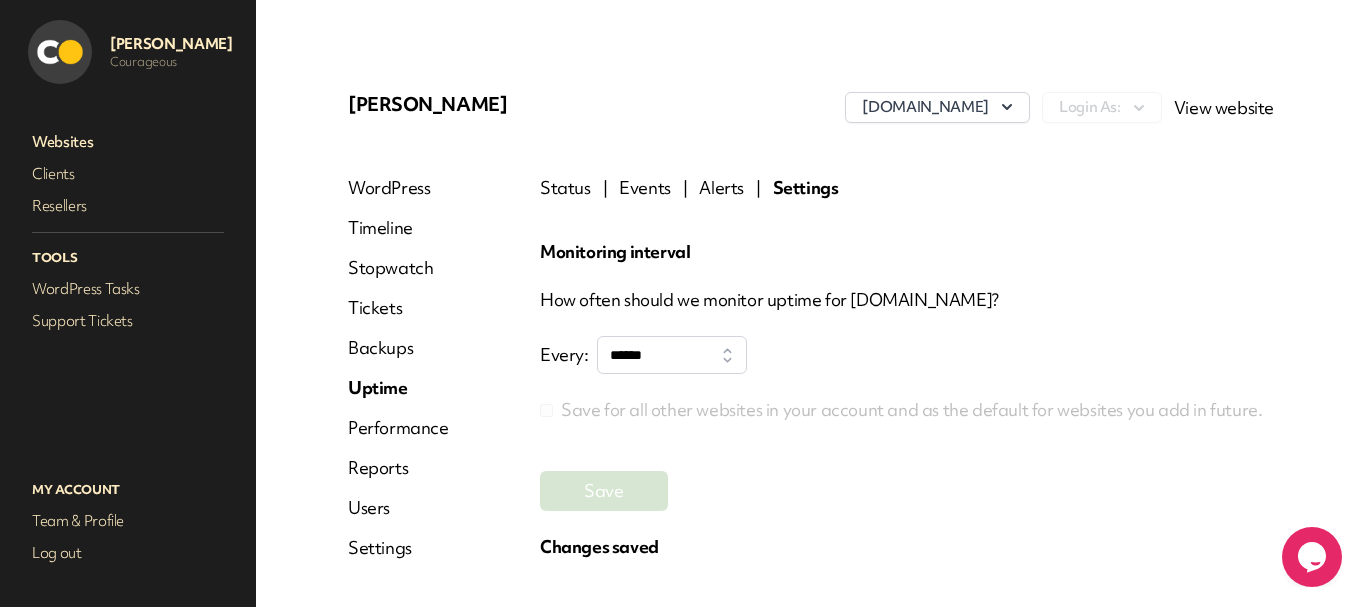 click on "WordPress" at bounding box center (398, 188) 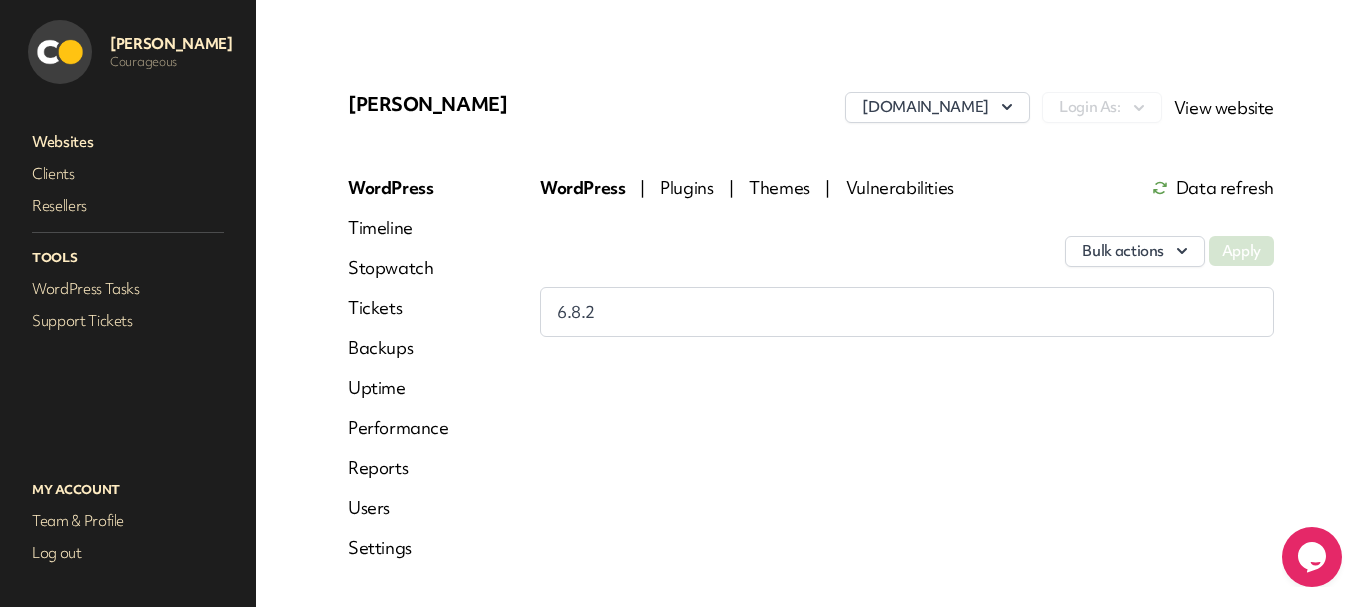 click on "Settings" at bounding box center (398, 548) 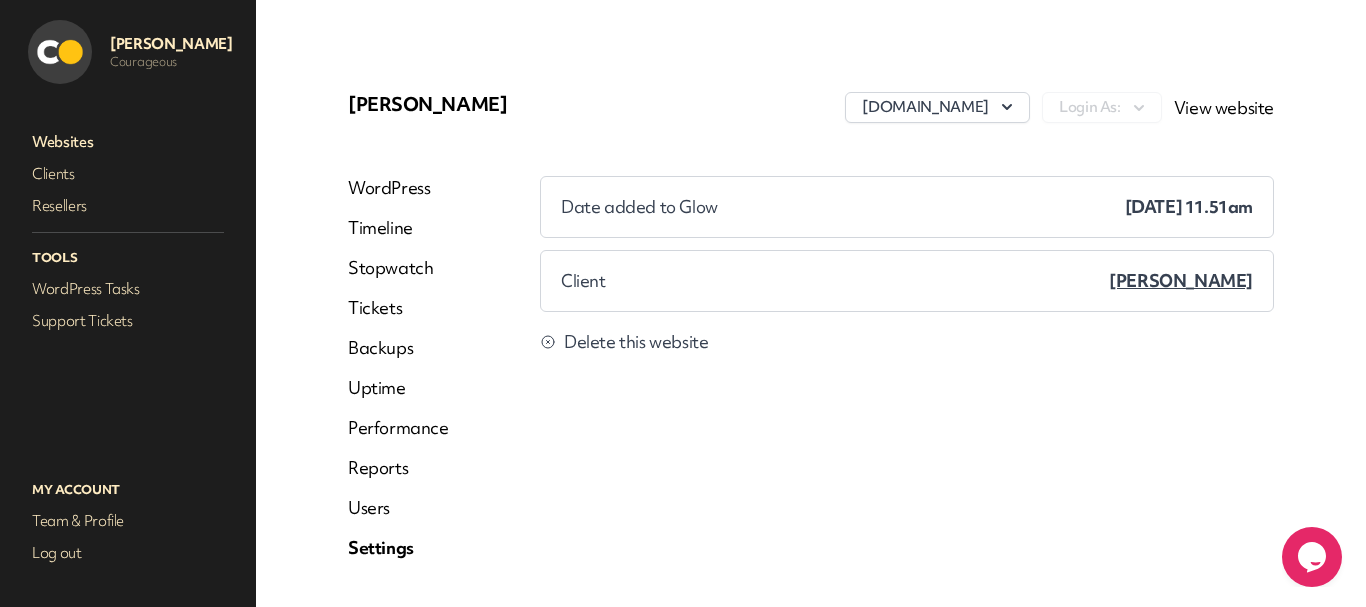 click on "Users" at bounding box center [398, 508] 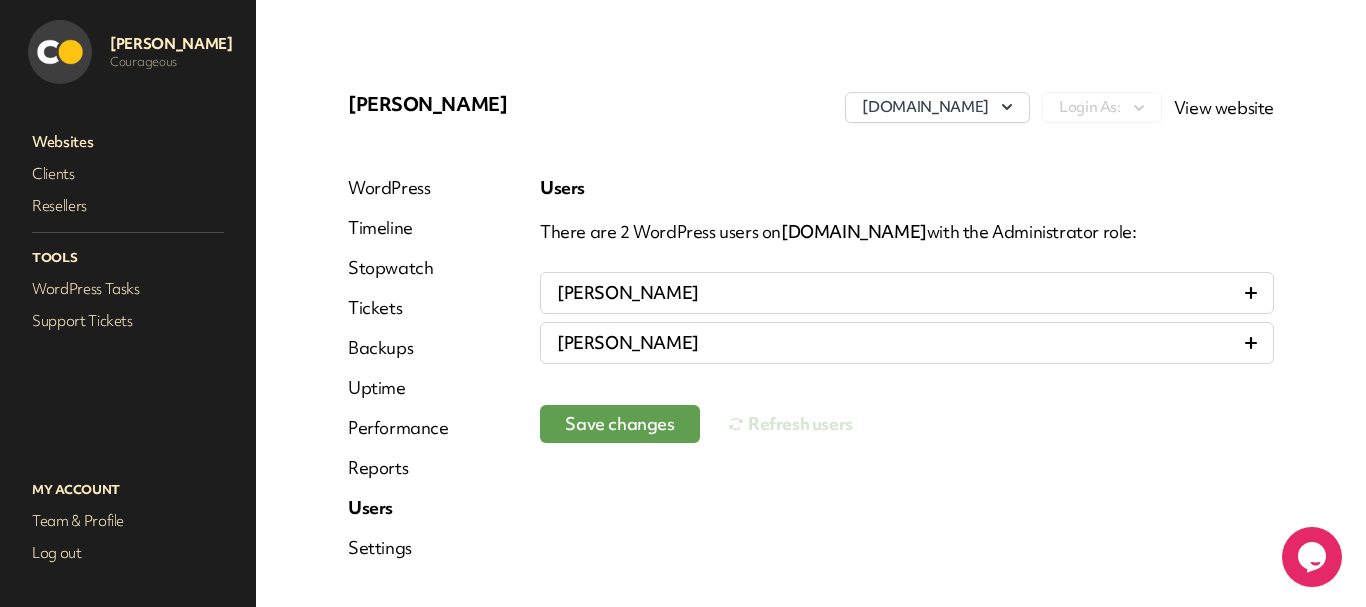 scroll, scrollTop: 61, scrollLeft: 0, axis: vertical 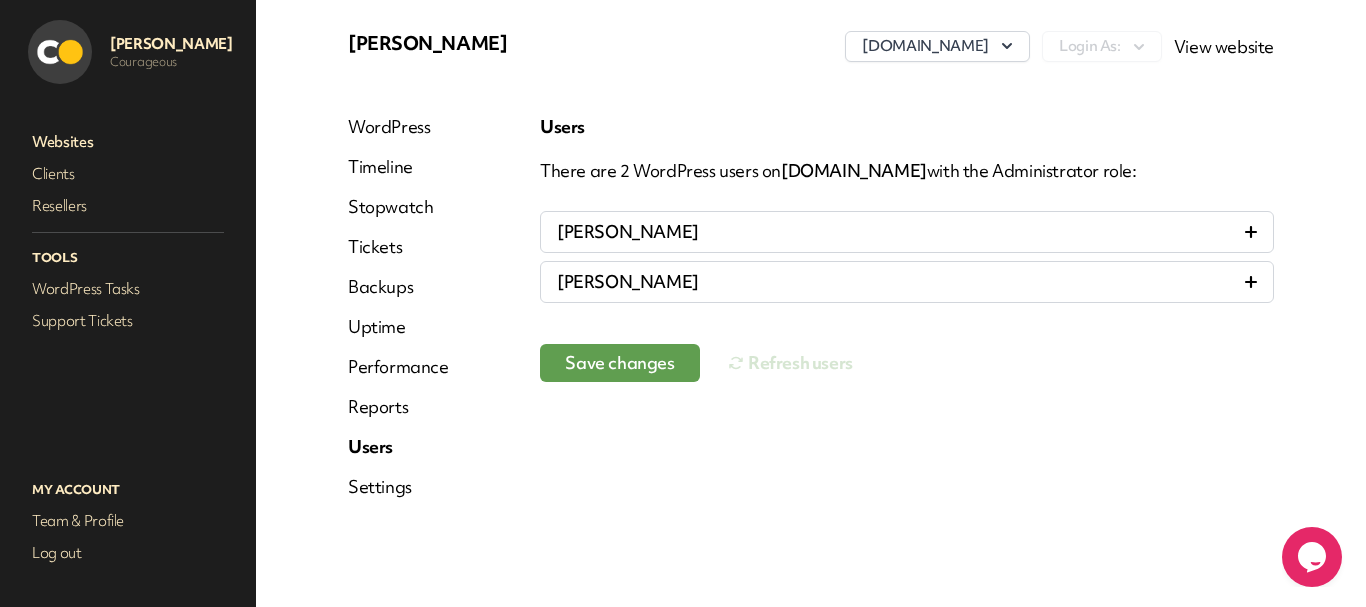 click on "Settings" at bounding box center [398, 487] 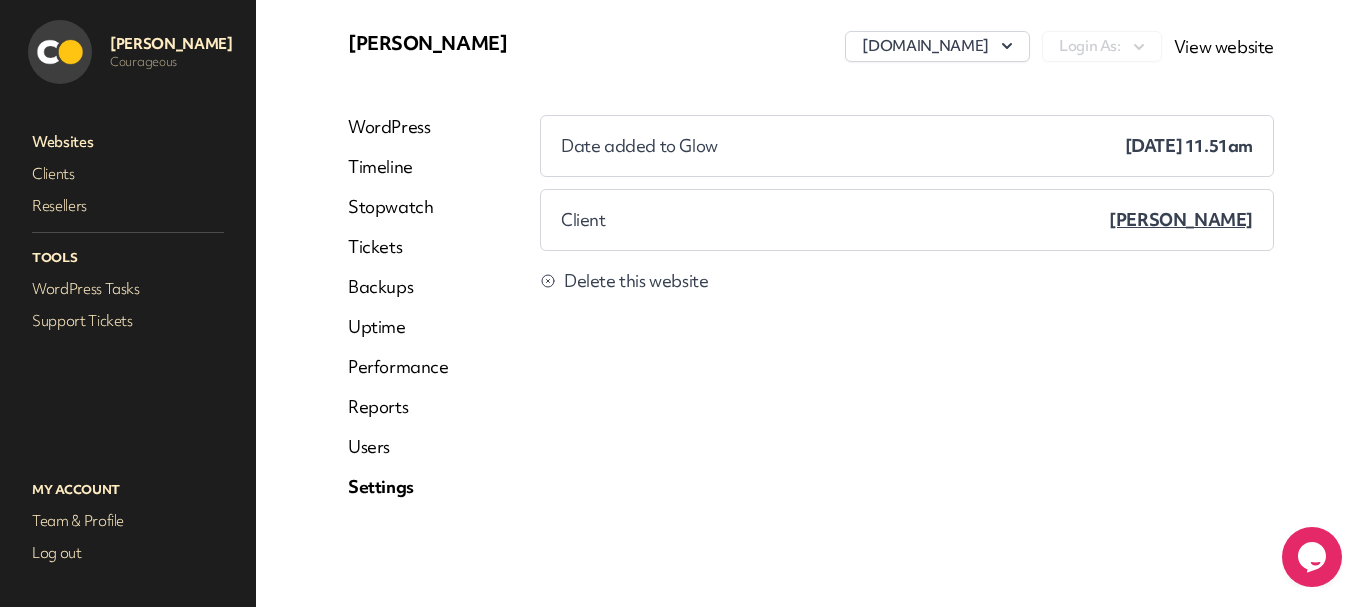 click on "Tickets" at bounding box center (398, 247) 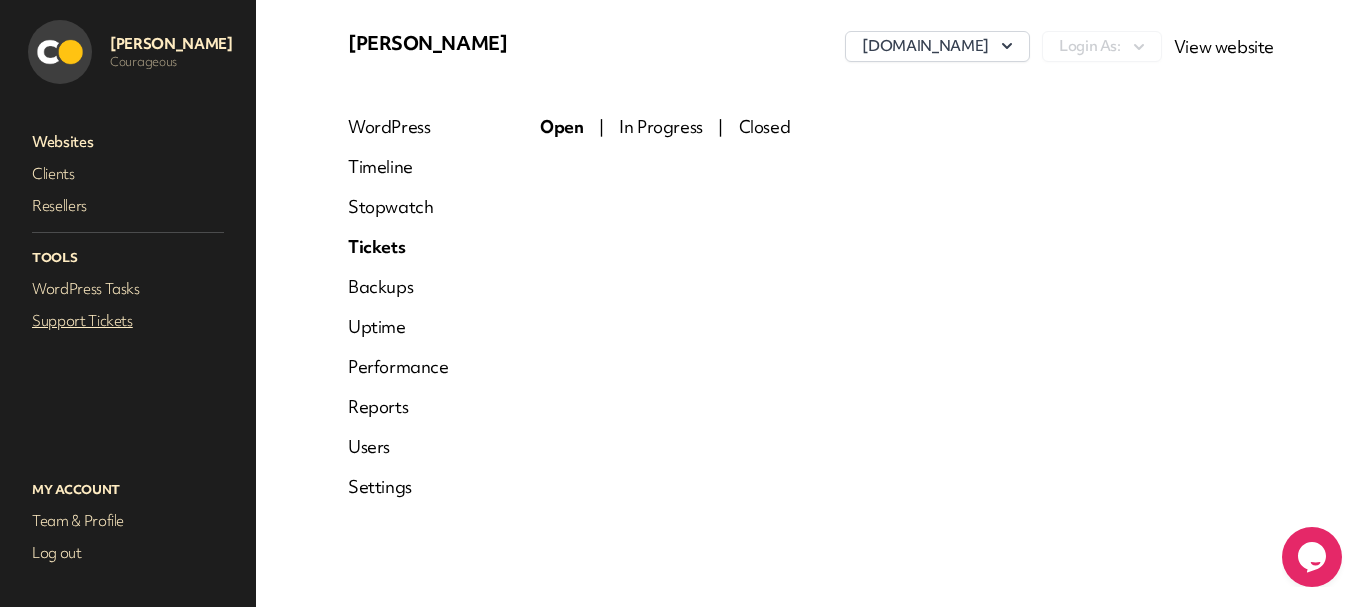 click on "Support Tickets" at bounding box center [128, 321] 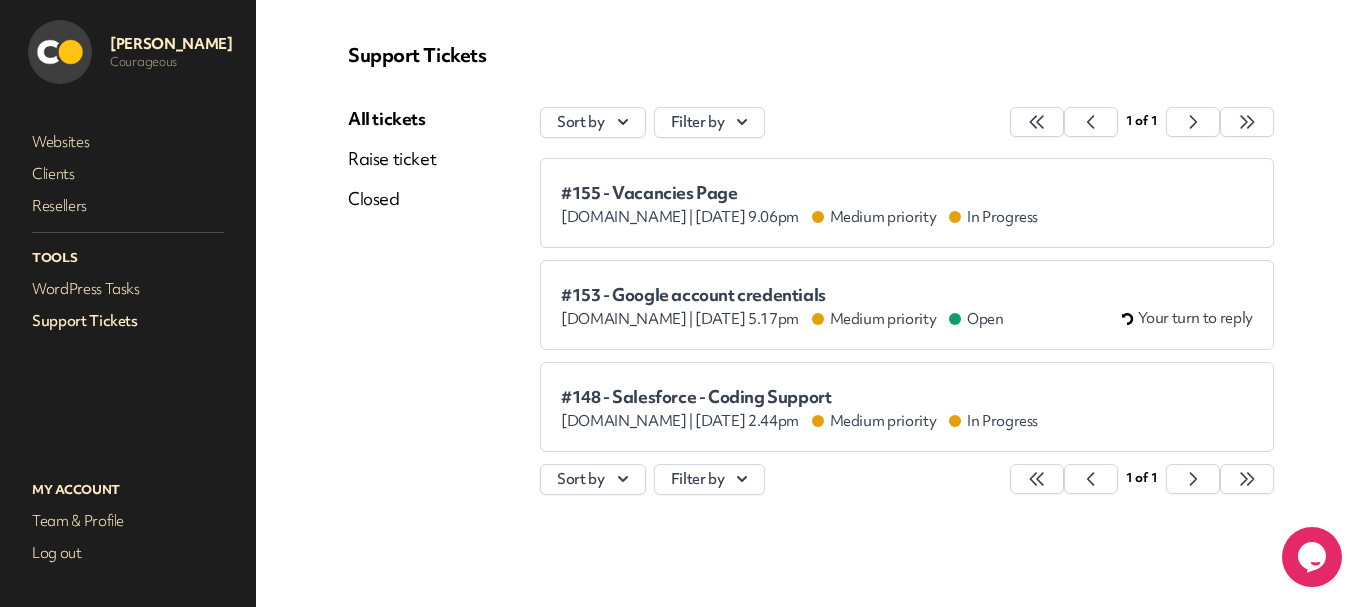 click on "#153 - Google account credentials" at bounding box center [782, 295] 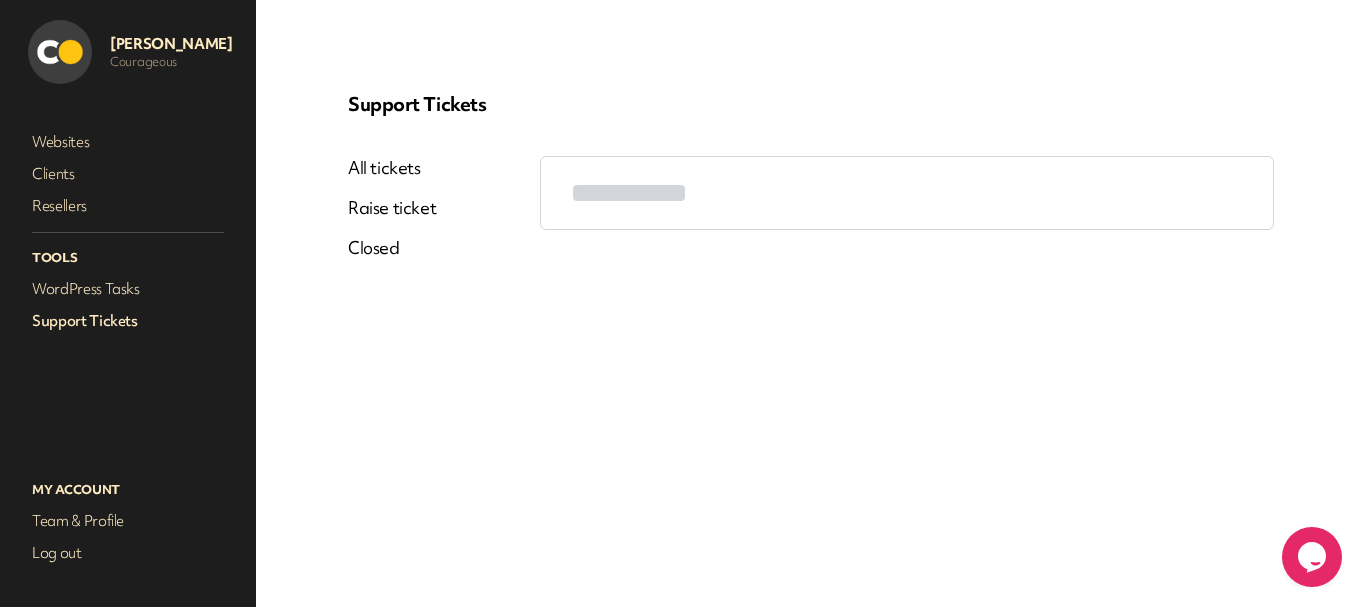 scroll, scrollTop: 0, scrollLeft: 0, axis: both 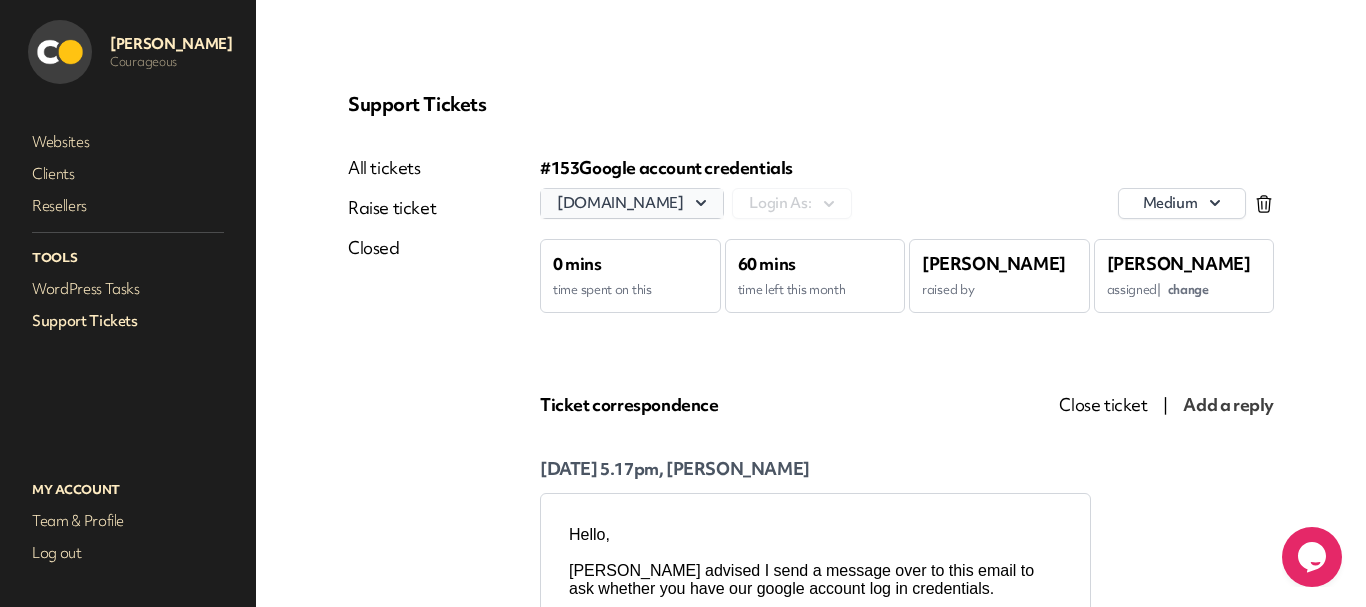 click on "[DOMAIN_NAME]" at bounding box center [632, 203] 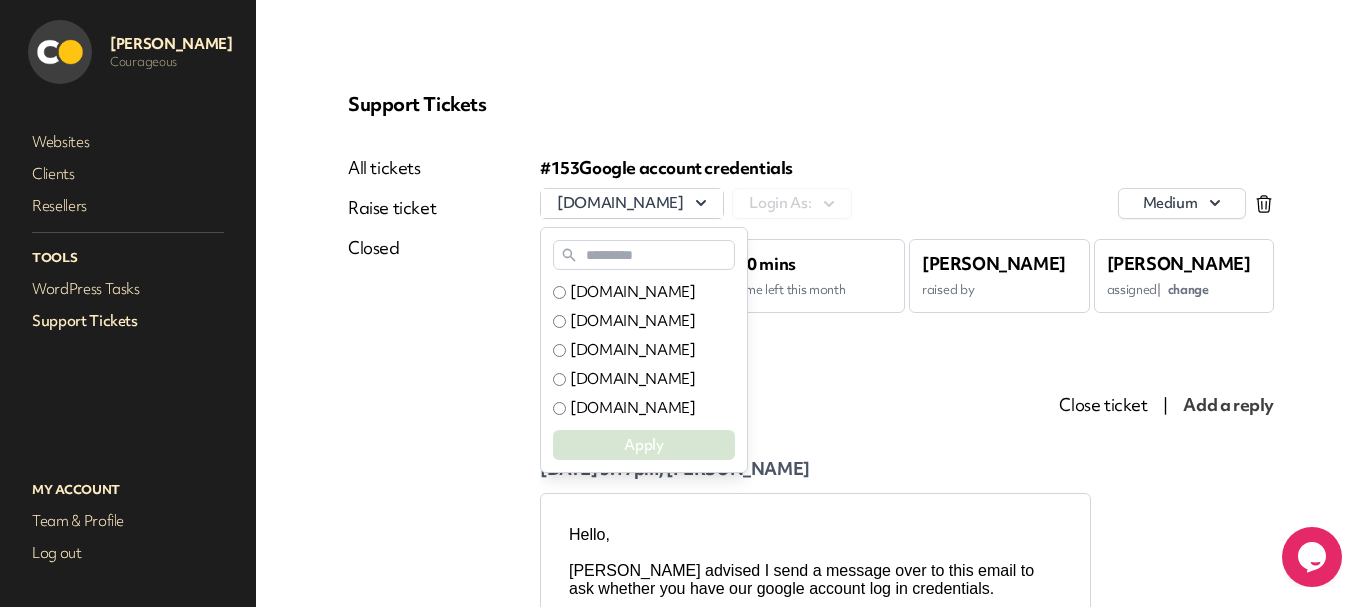 click at bounding box center (644, 255) 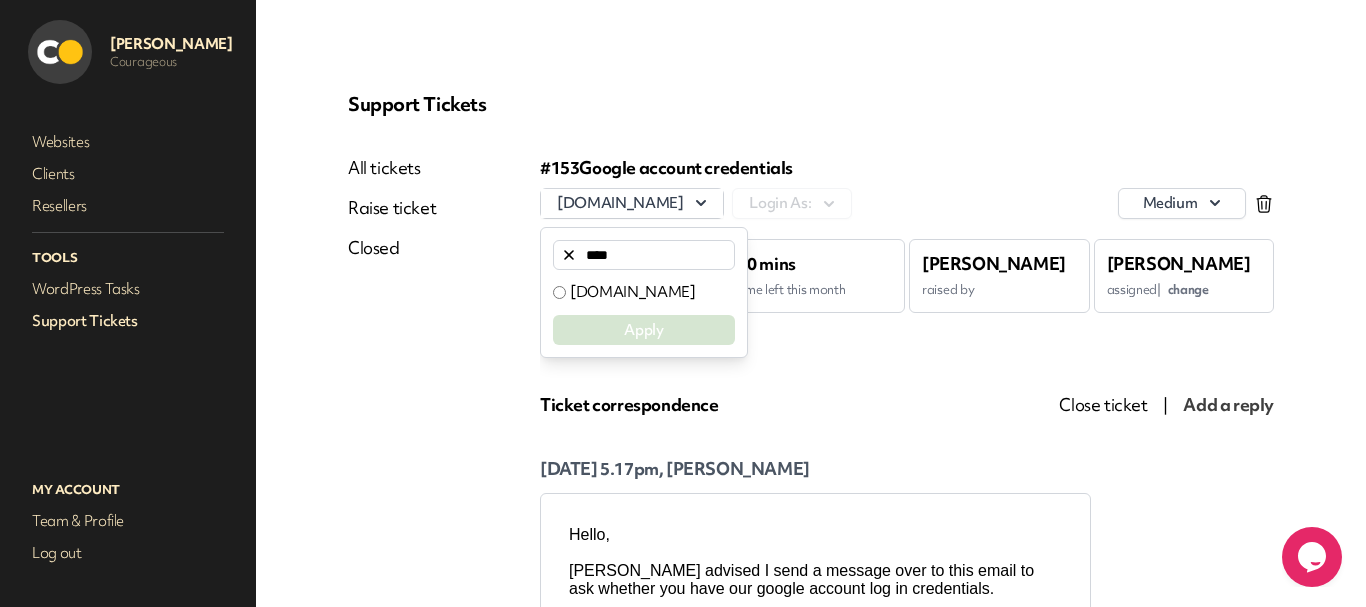 type on "****" 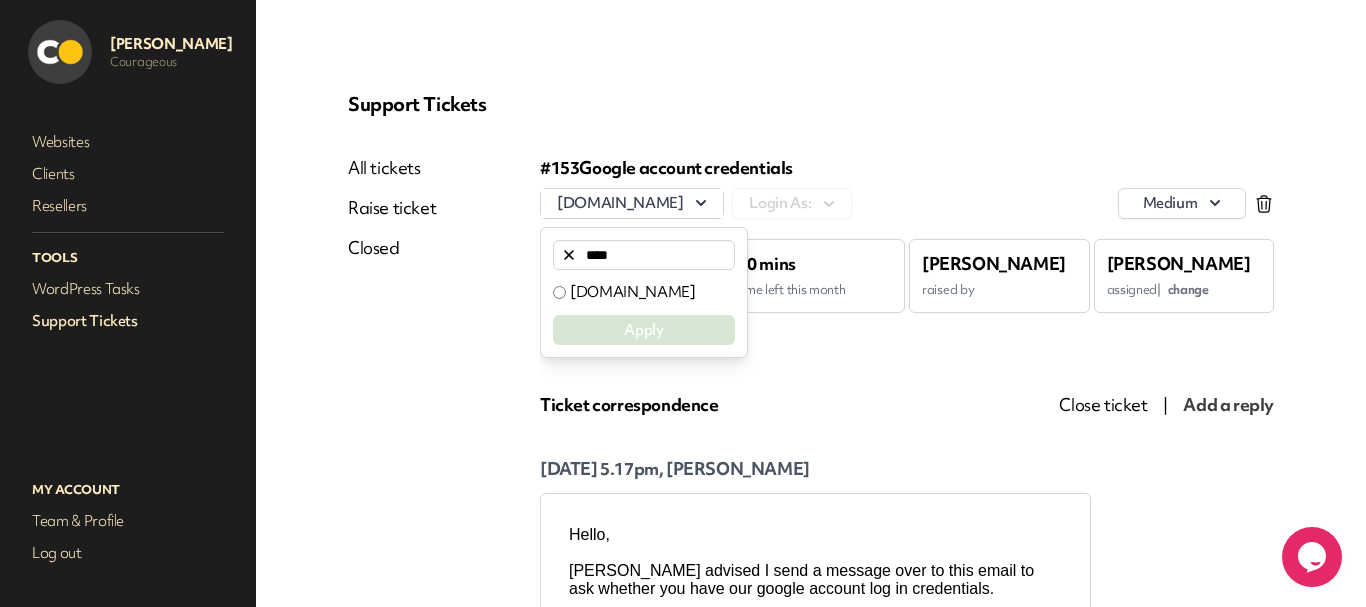 click on "[DOMAIN_NAME]" at bounding box center [632, 292] 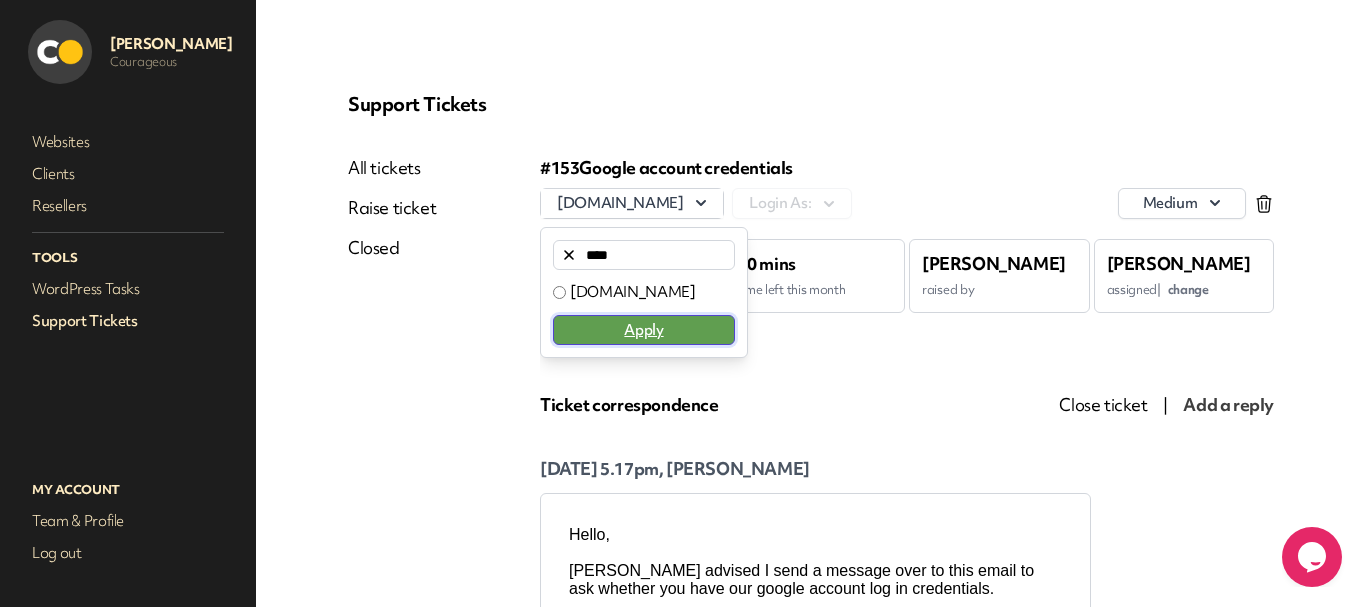 click on "Apply" at bounding box center (643, 330) 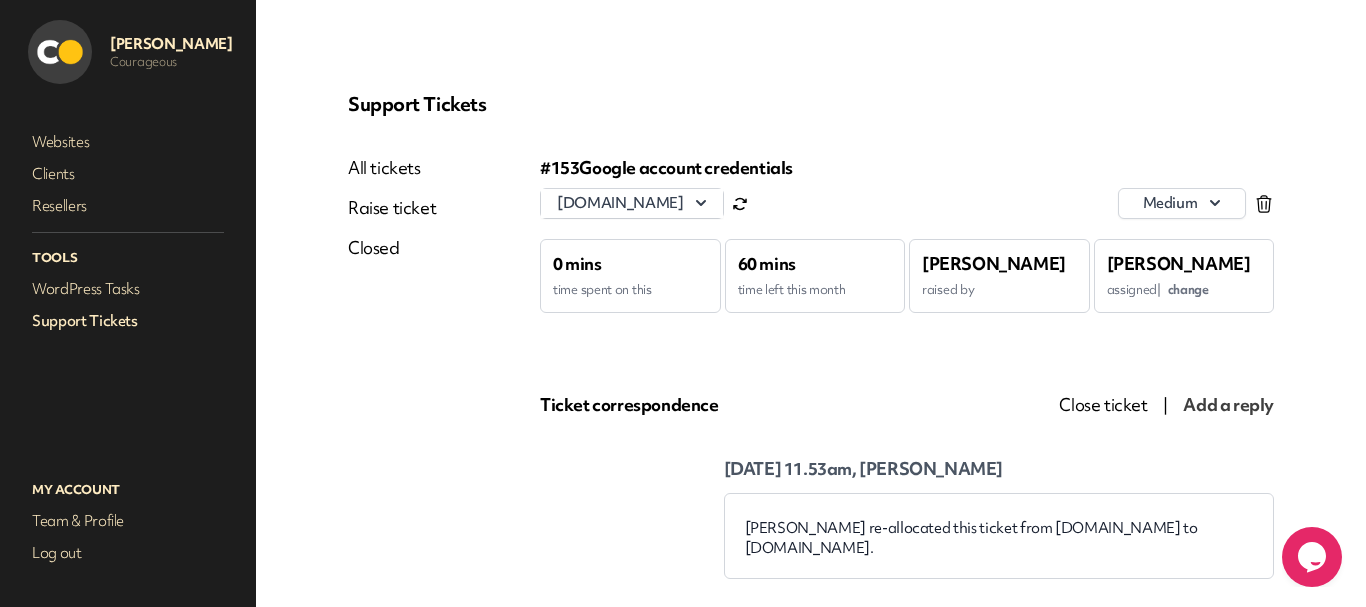 click on "change" at bounding box center [1188, 289] 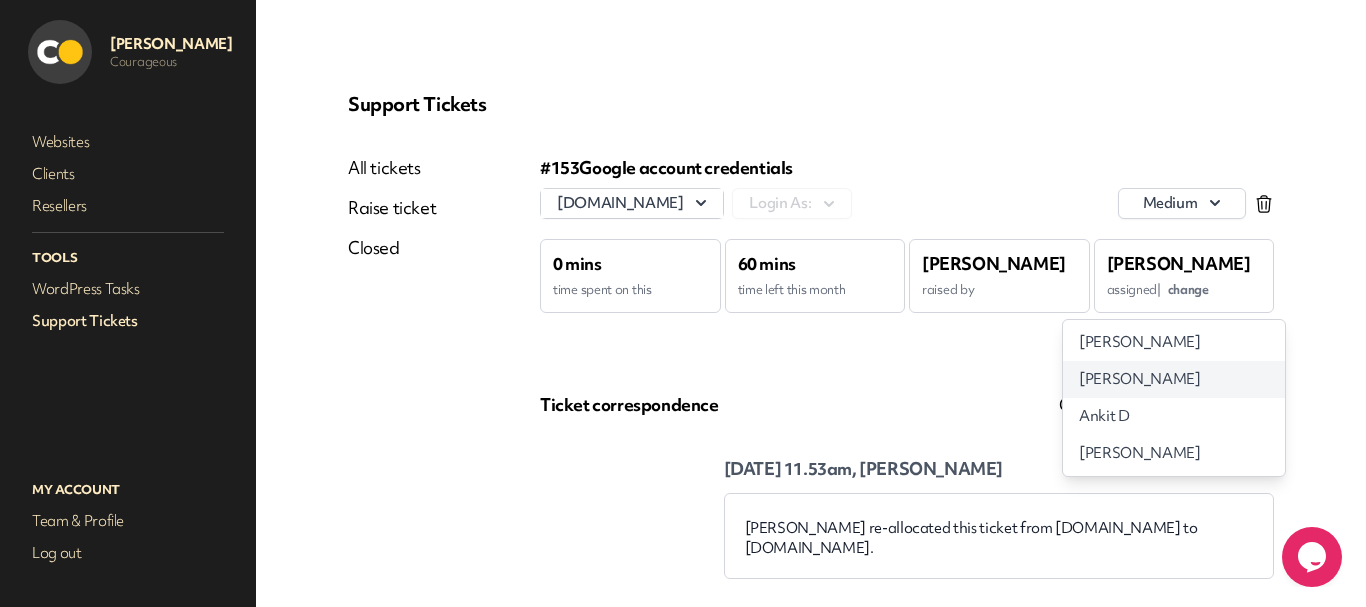 click on "[PERSON_NAME]" at bounding box center (1139, 379) 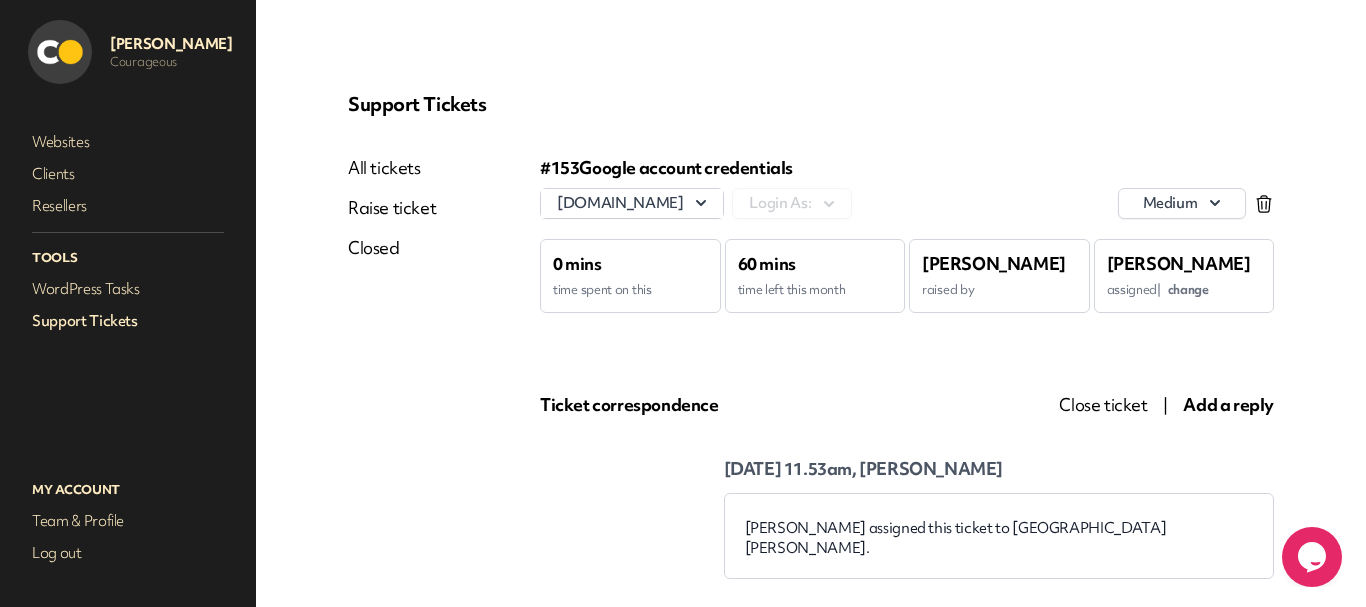 click on "All tickets" at bounding box center (392, 168) 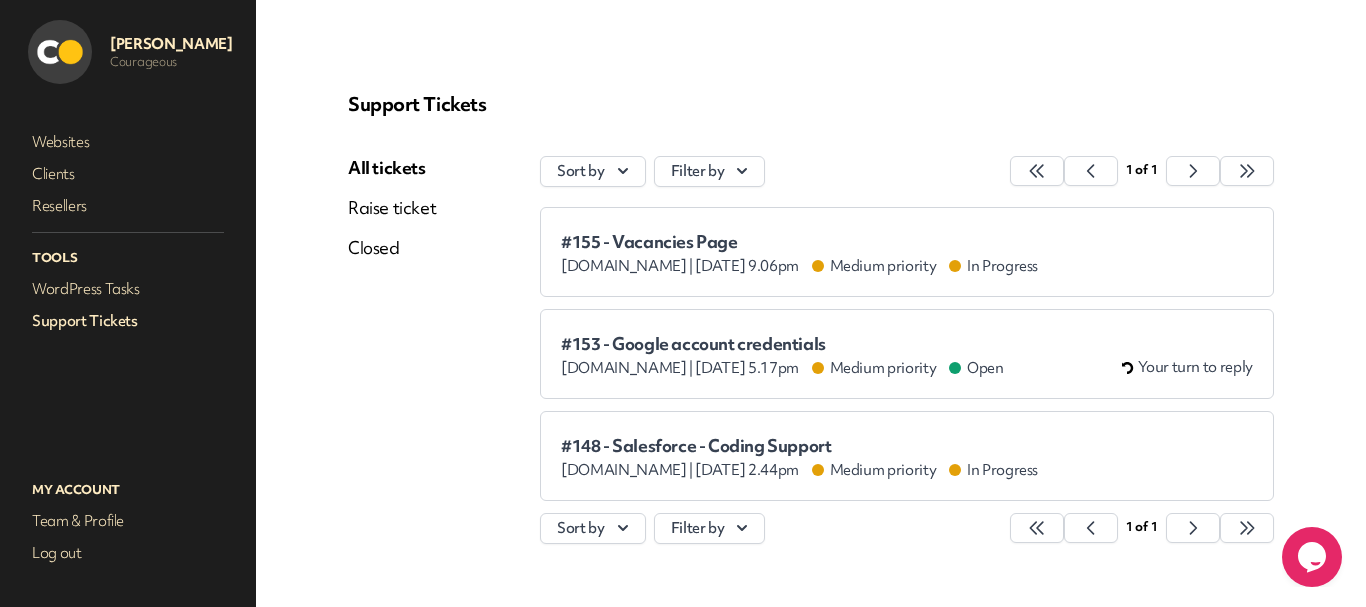 click on "#153 - Google account credentials   [DOMAIN_NAME] |
[DATE] 5.17pm
Medium priority
Open
Your turn to reply" at bounding box center [907, 354] 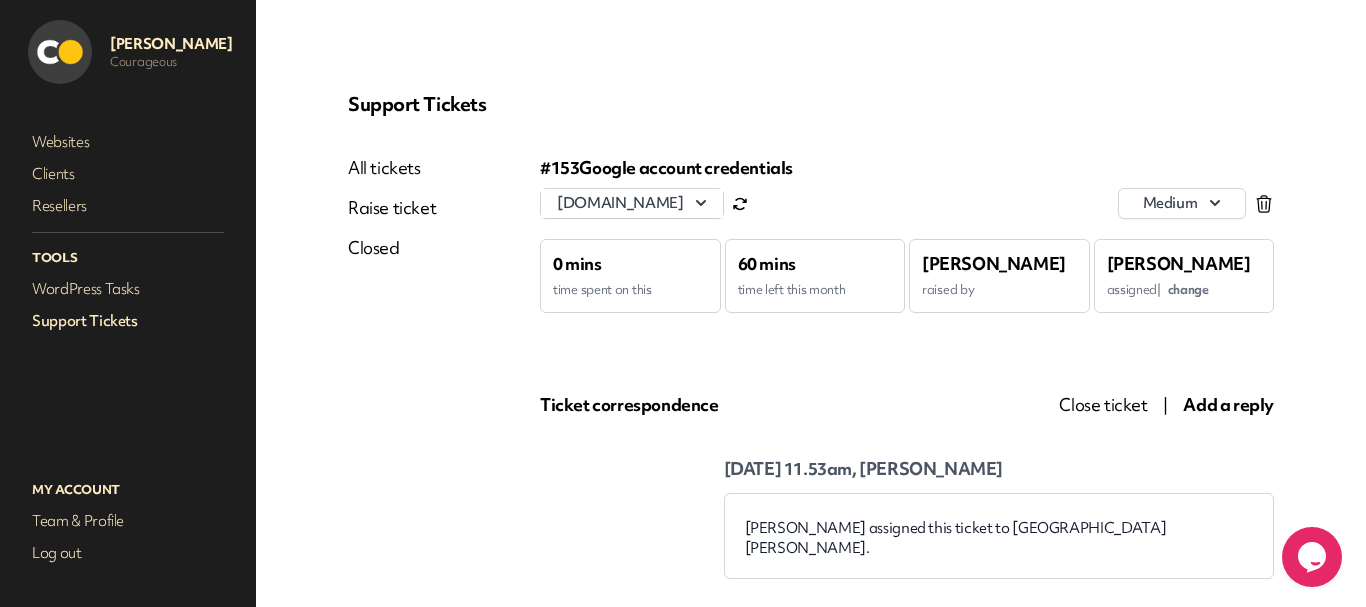 scroll, scrollTop: 0, scrollLeft: 0, axis: both 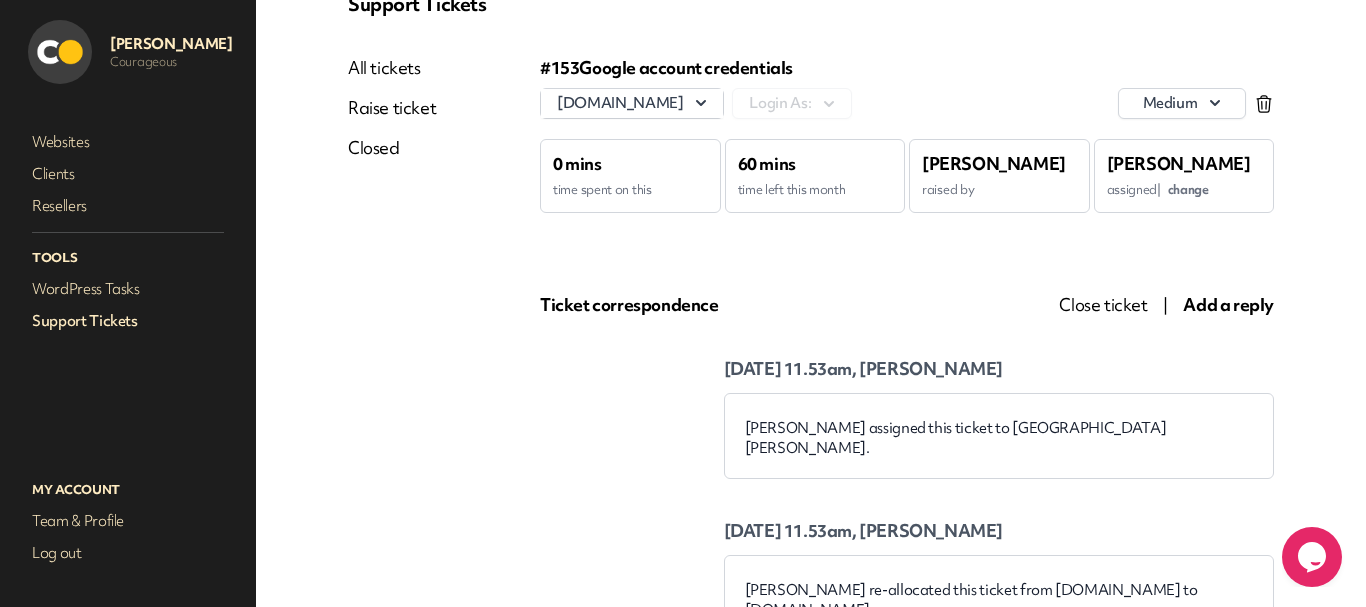 click on "change" at bounding box center [1188, 189] 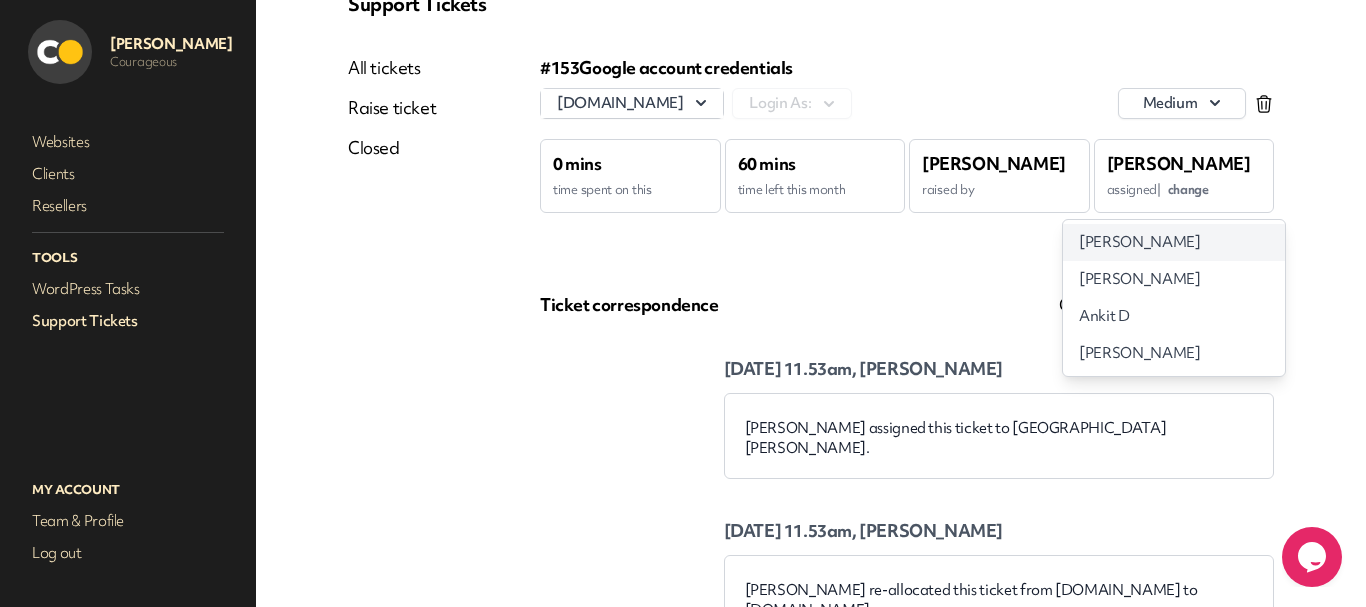 click on "[PERSON_NAME]" at bounding box center (1174, 242) 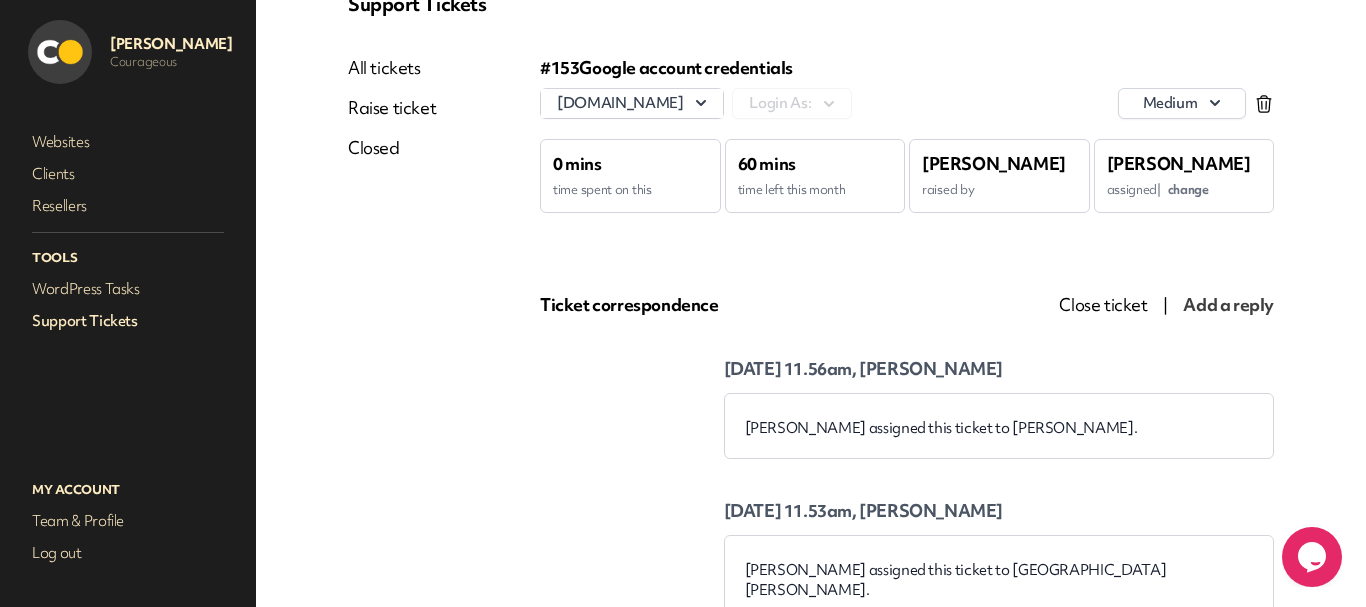 click on "change" at bounding box center (1188, 189) 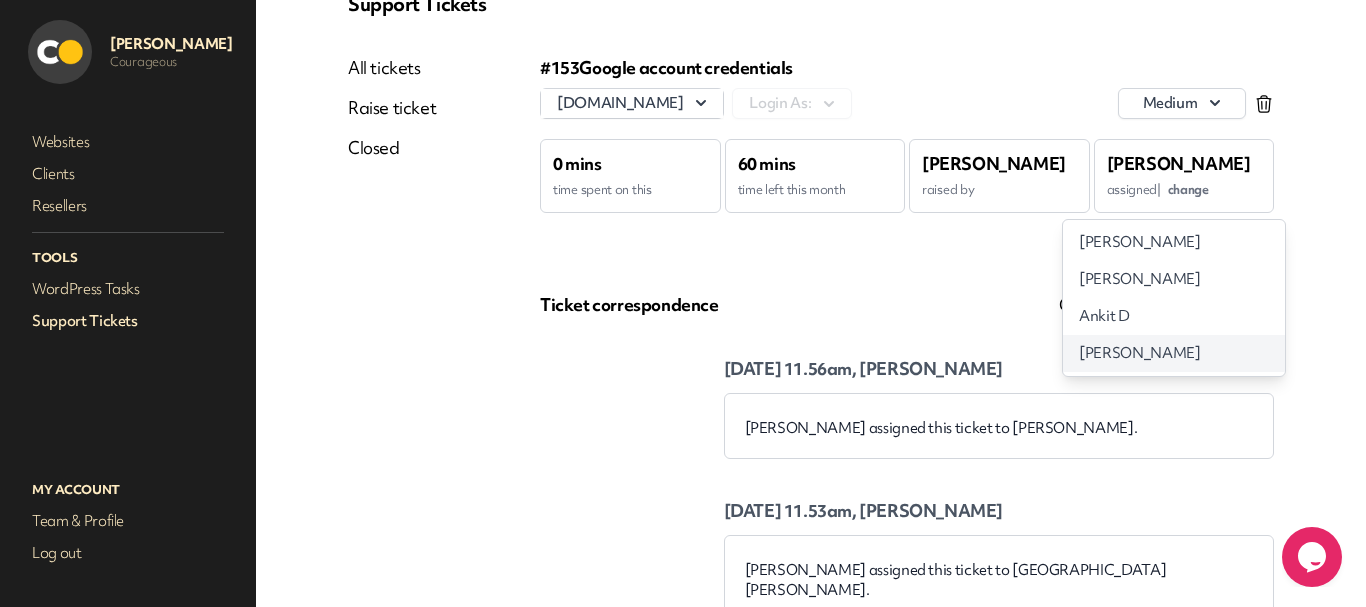 click on "[PERSON_NAME]" at bounding box center [1139, 353] 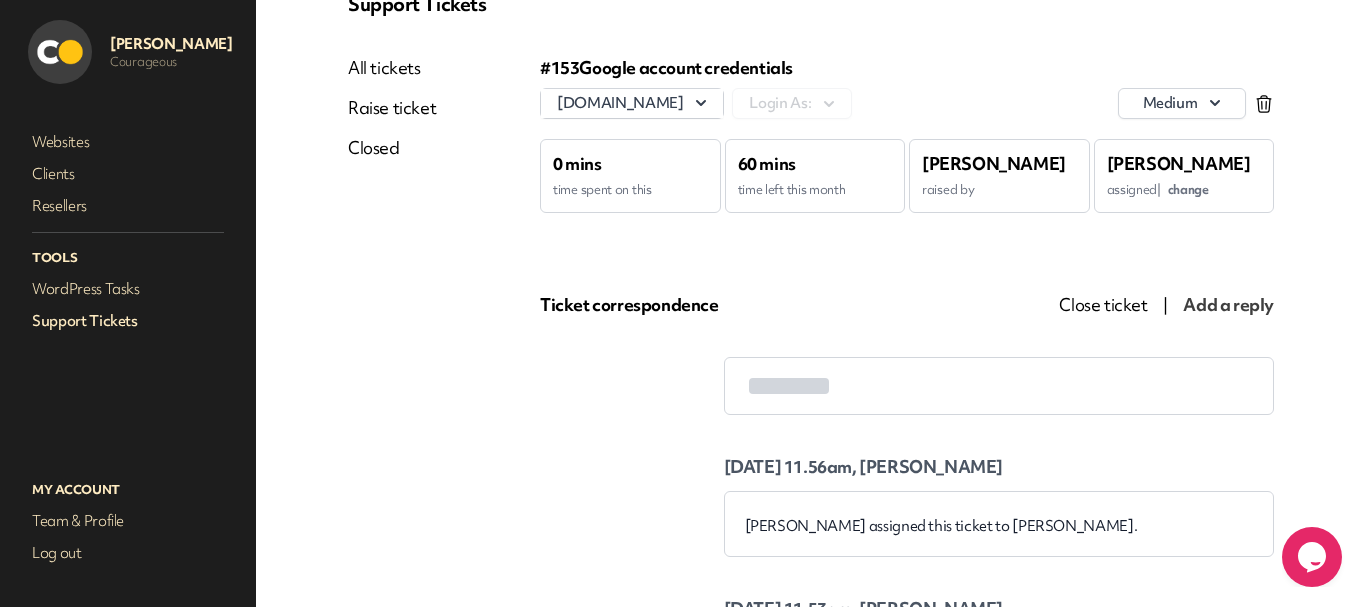 click on "Support Tickets" at bounding box center (128, 321) 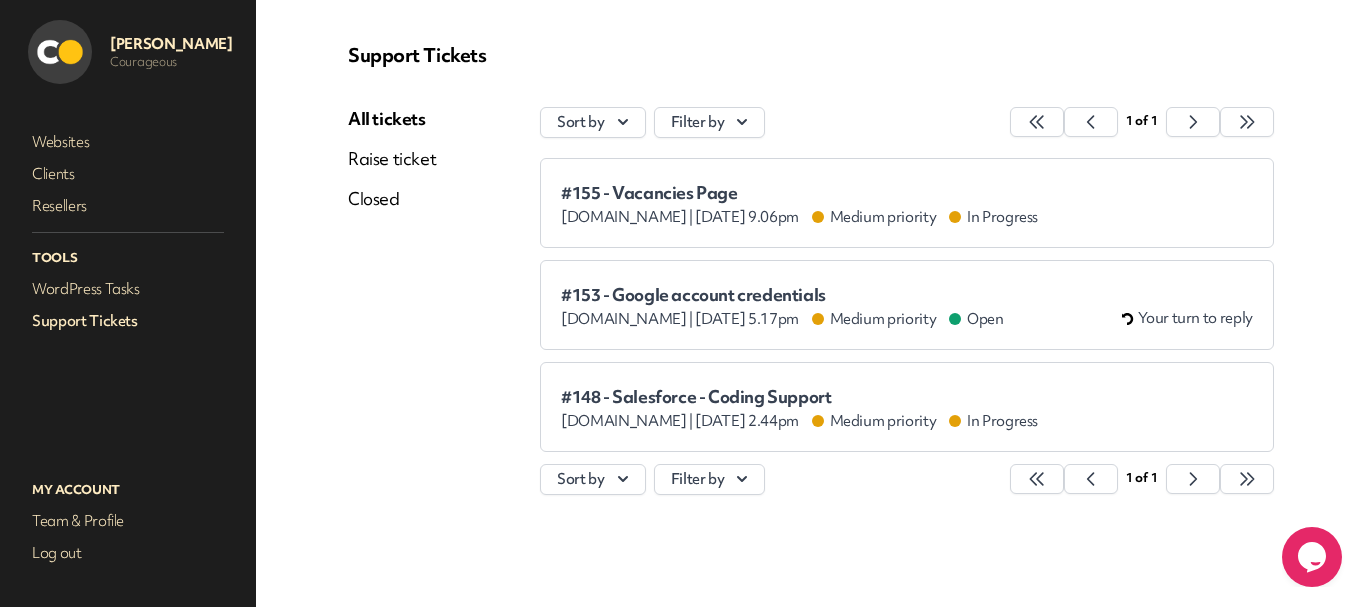 click on "#153 - Google account credentials" at bounding box center (782, 295) 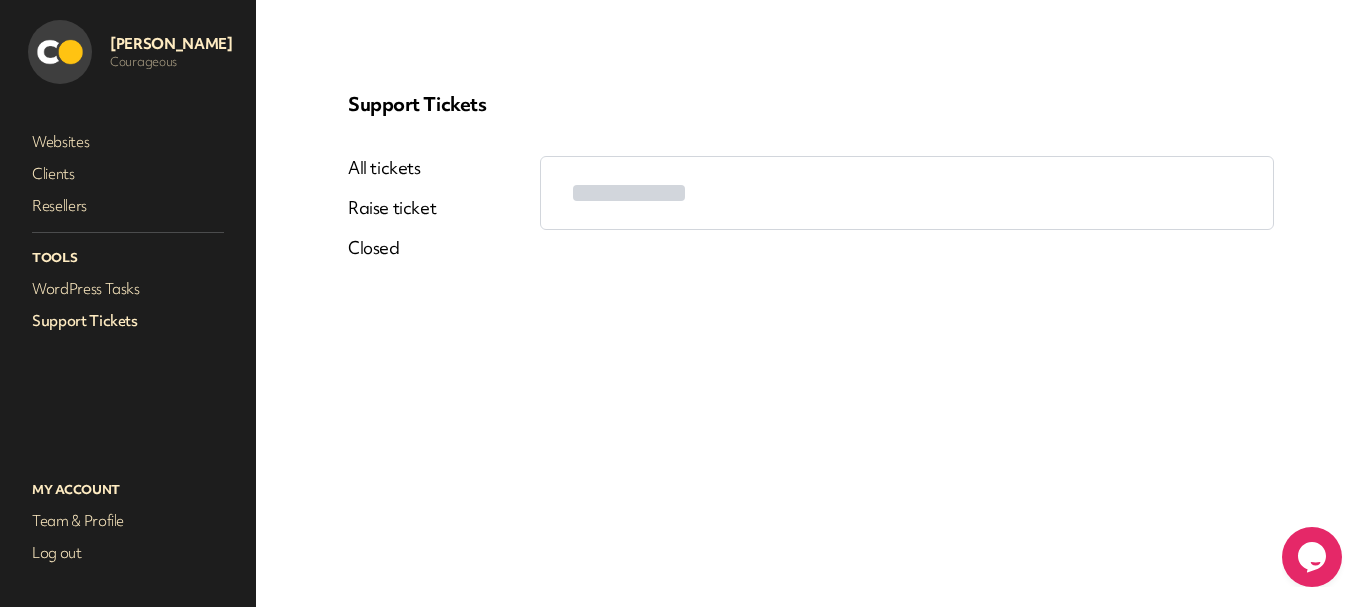 scroll, scrollTop: 0, scrollLeft: 0, axis: both 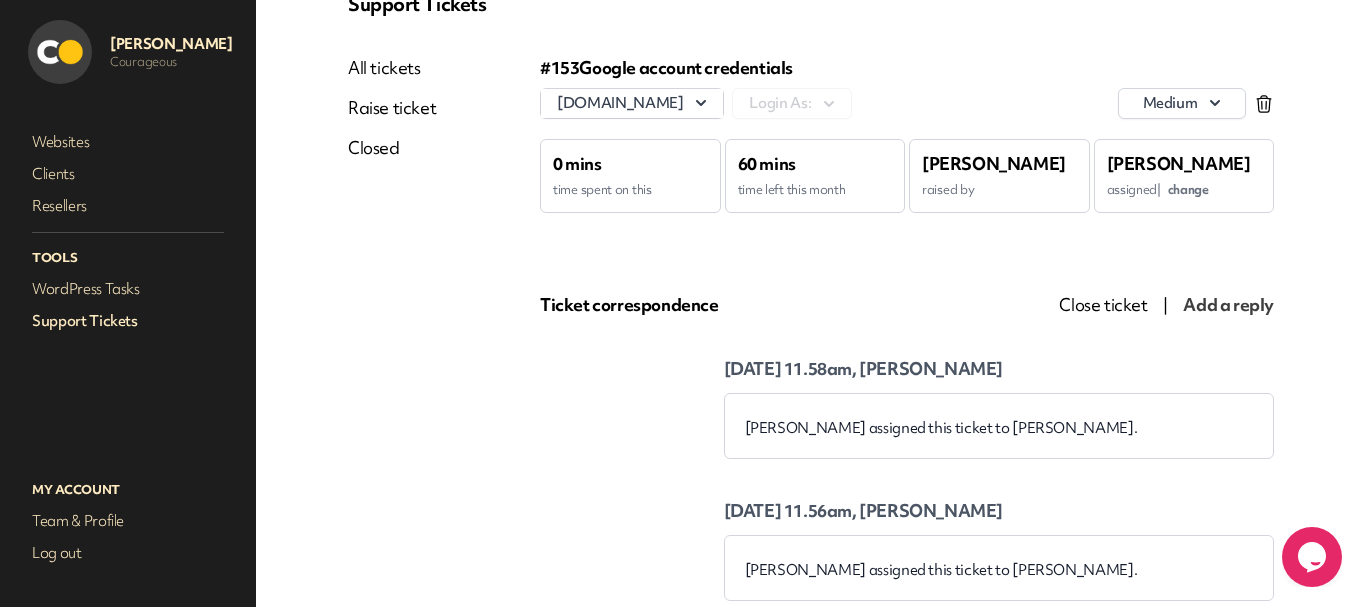 click on "Support Tickets" at bounding box center [128, 321] 